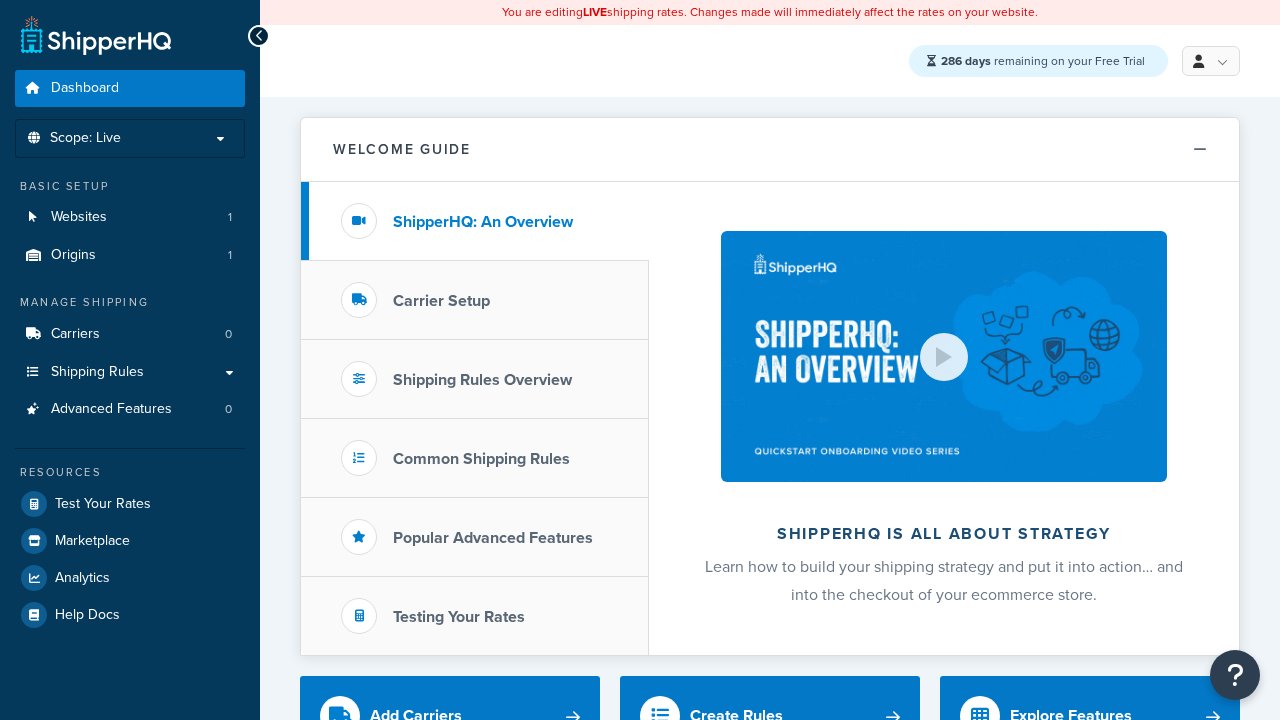 scroll, scrollTop: 0, scrollLeft: 0, axis: both 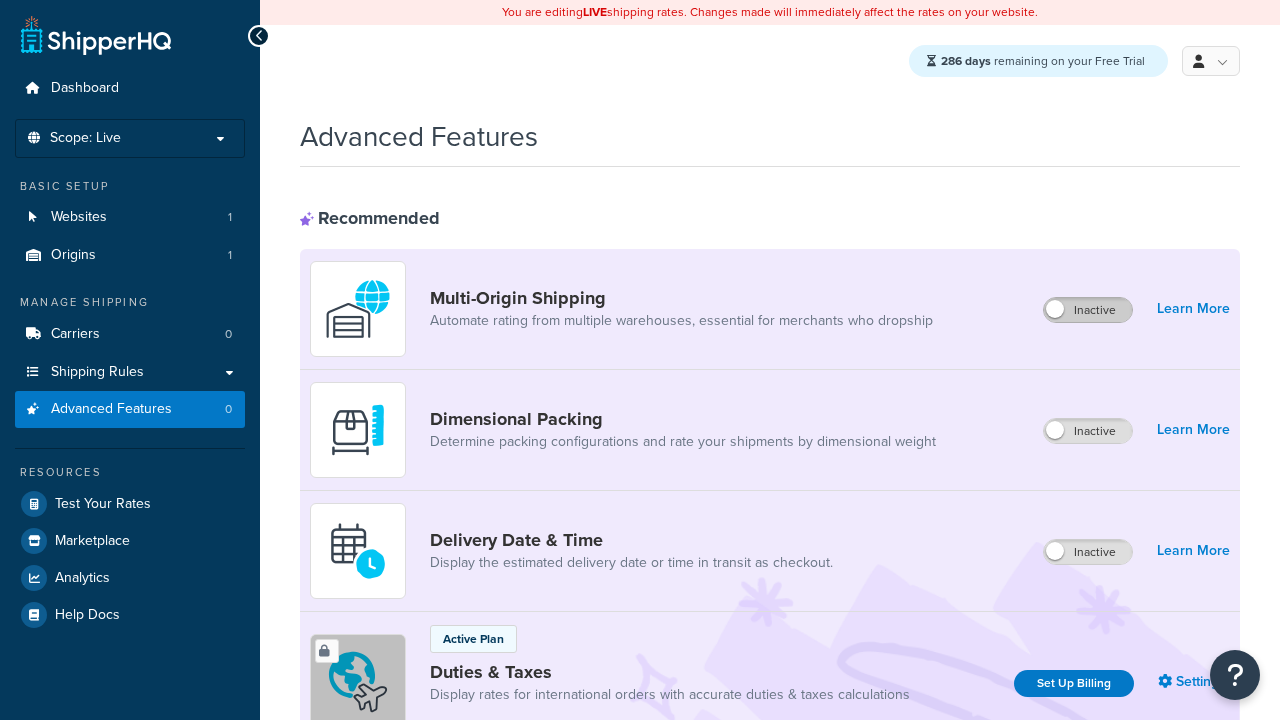 click on "Inactive" at bounding box center [1088, 310] 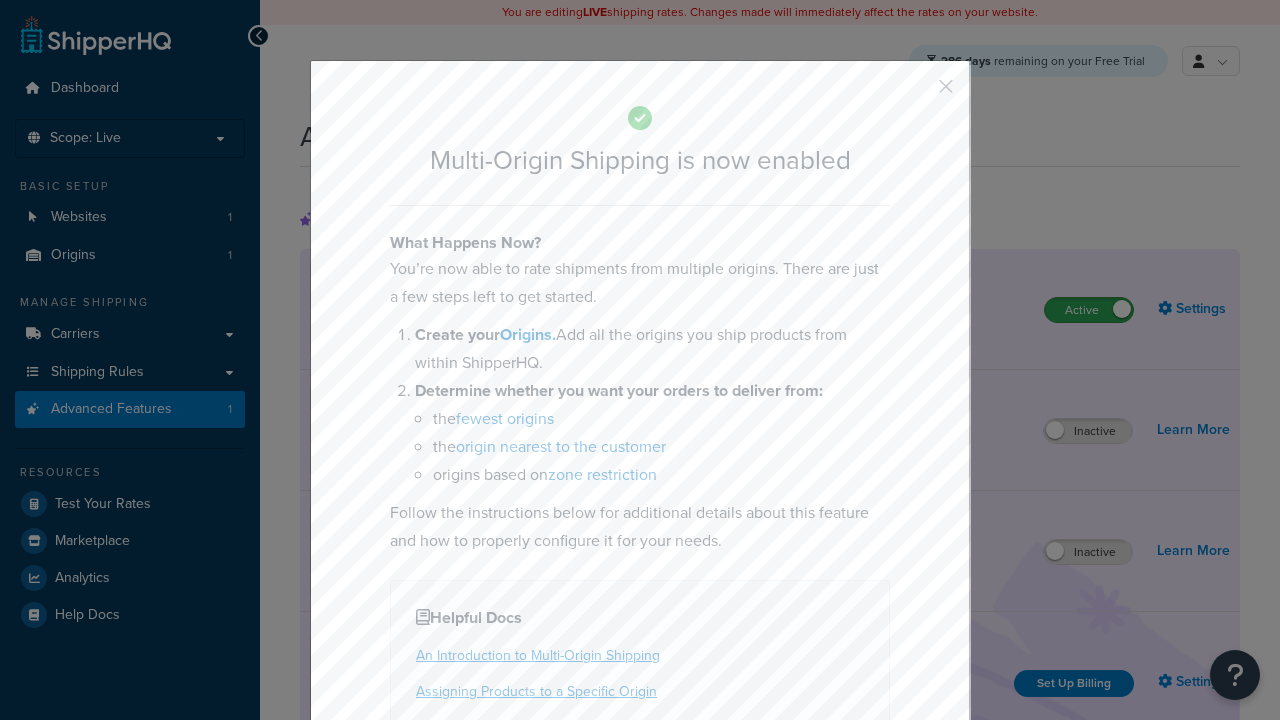 scroll, scrollTop: 0, scrollLeft: 0, axis: both 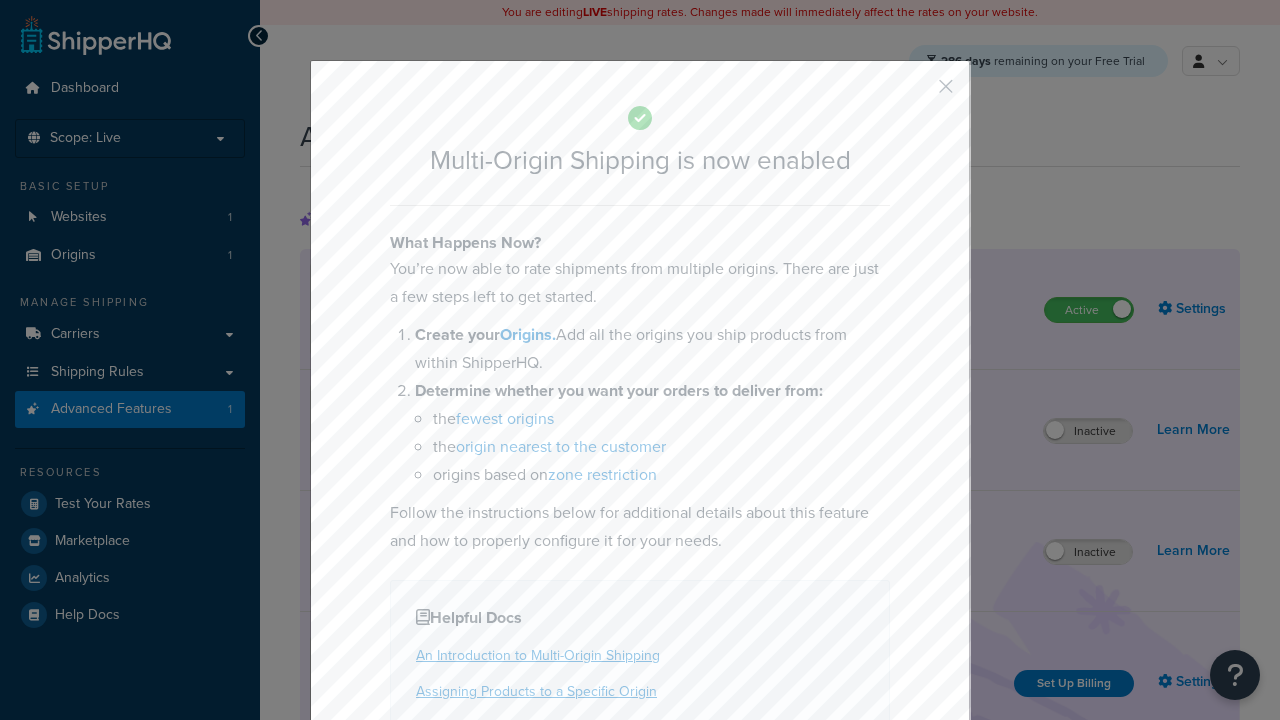 click at bounding box center (916, 93) 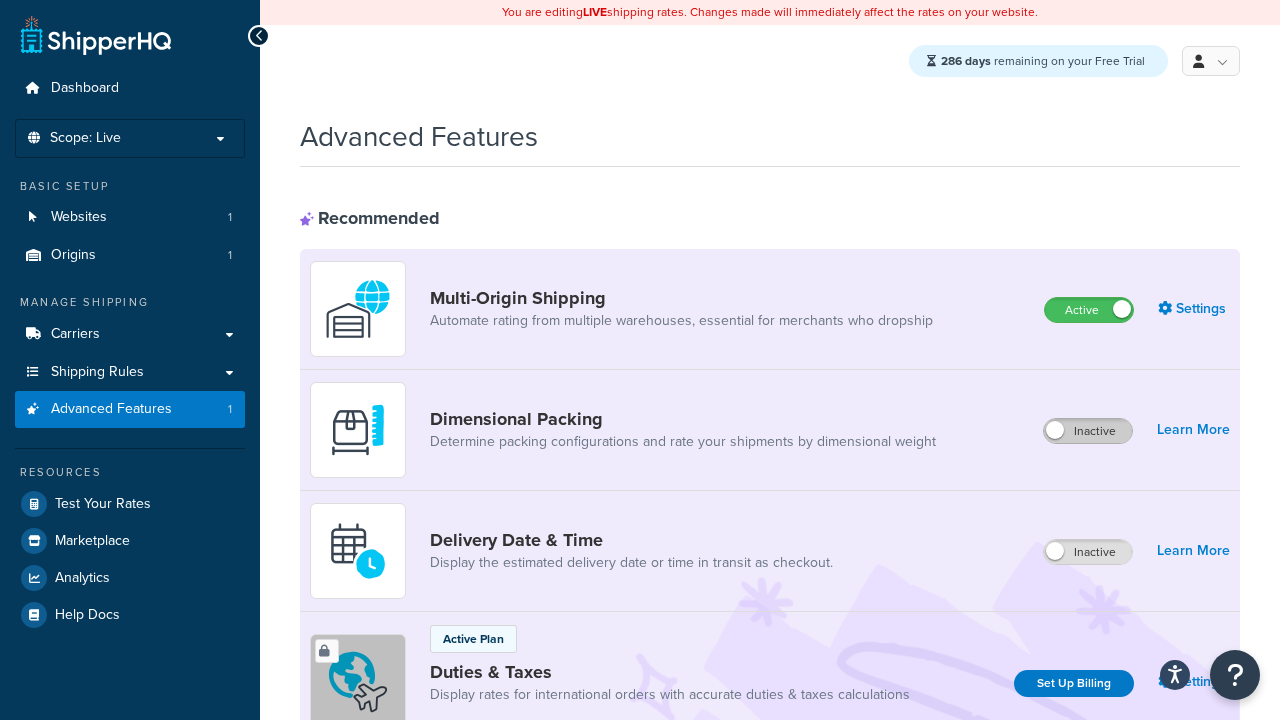 click on "Inactive" at bounding box center (1088, 431) 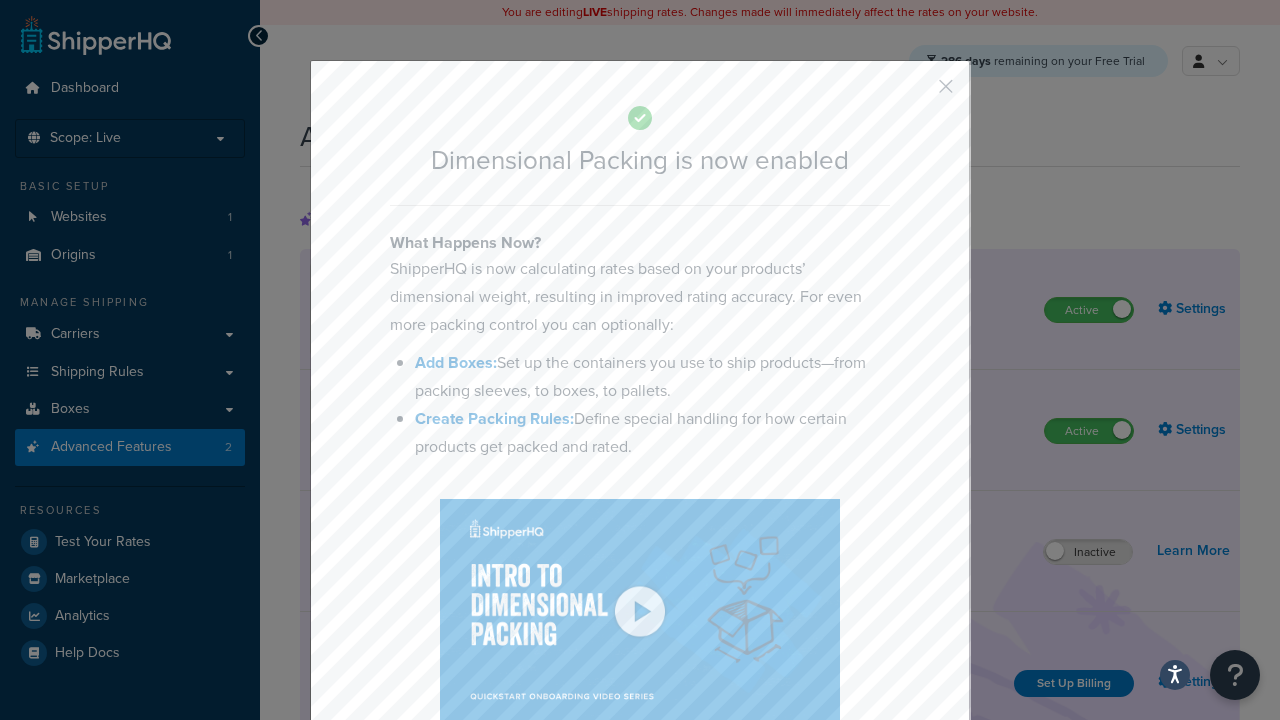 click at bounding box center (916, 93) 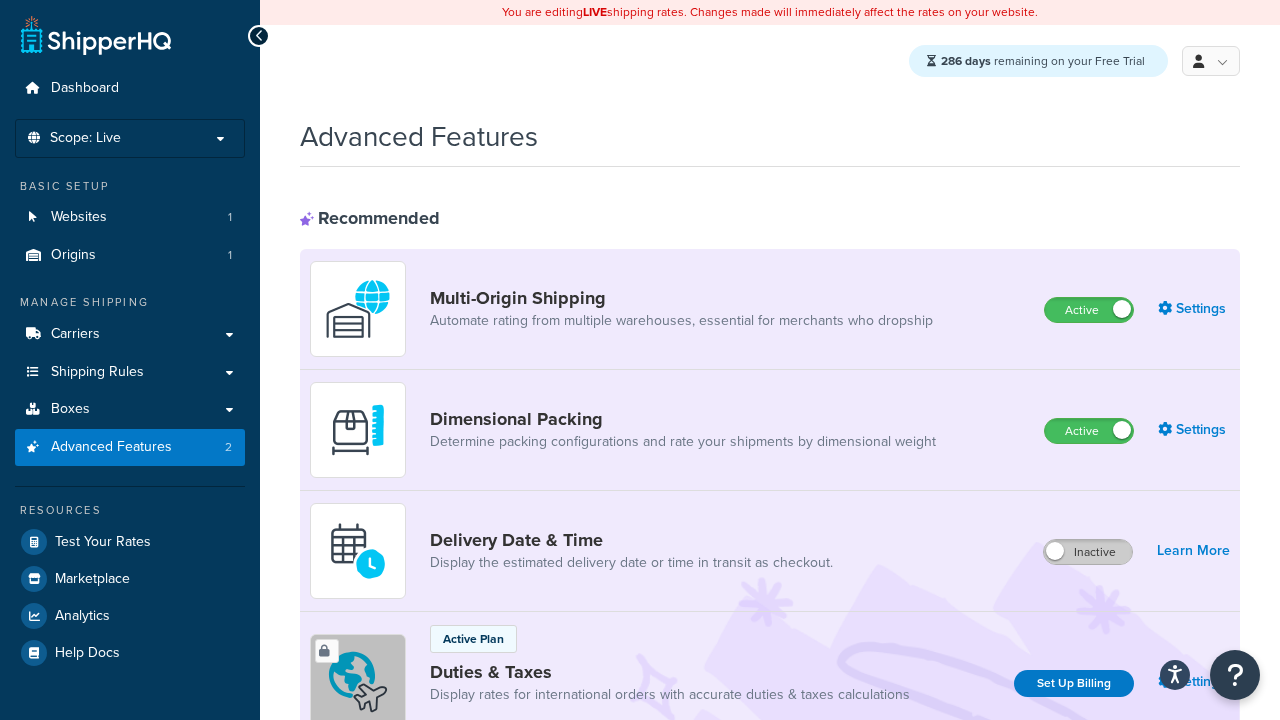 click on "Inactive" at bounding box center (1088, 552) 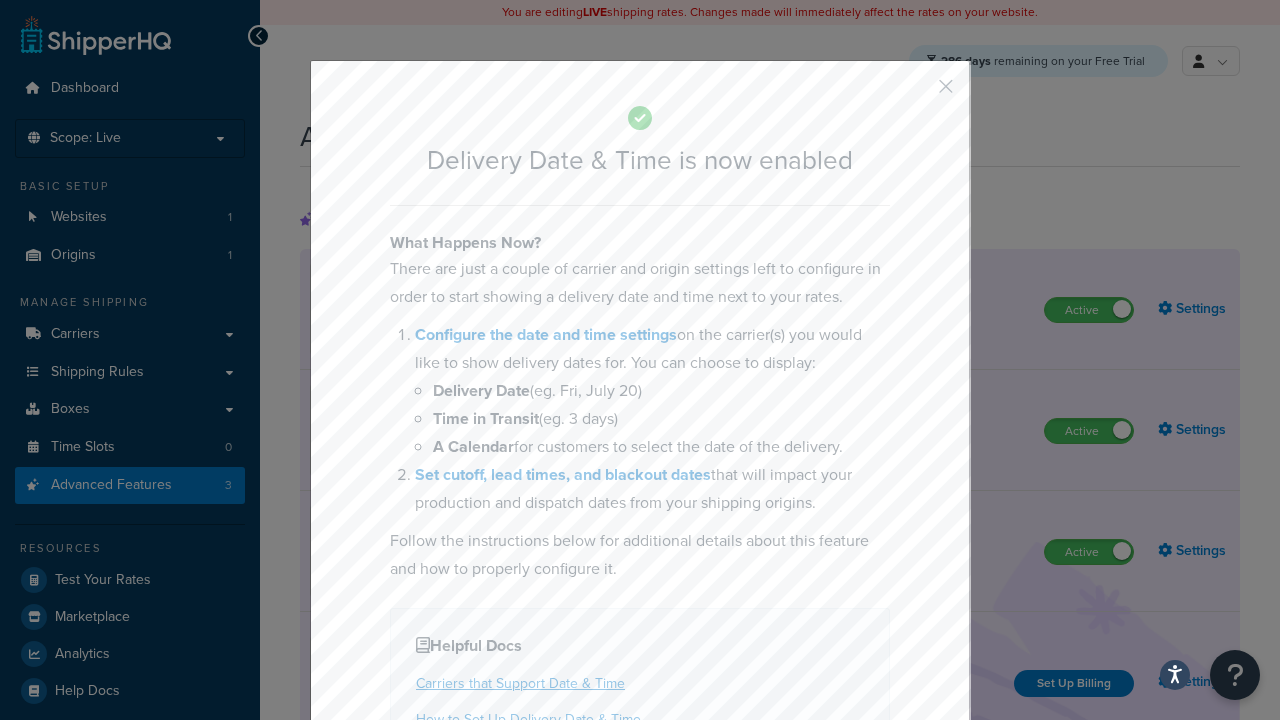 click at bounding box center [916, 93] 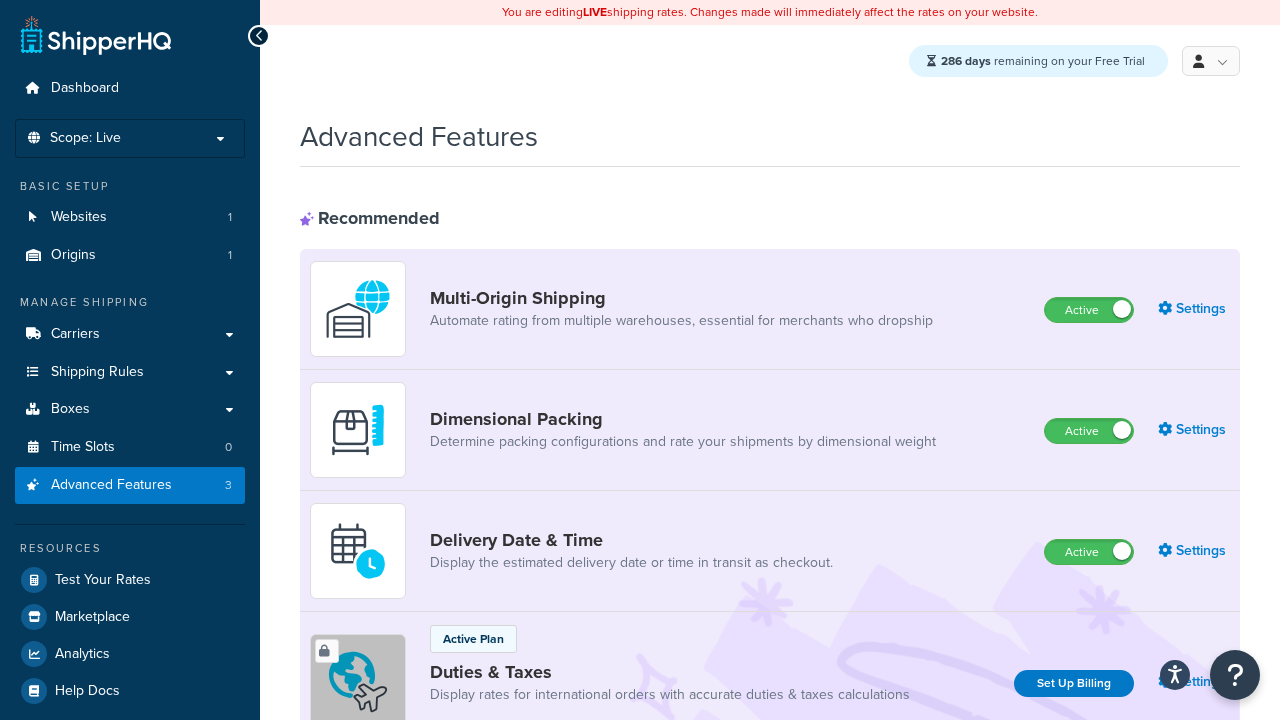 click on "Inactive" at bounding box center [1088, 887] 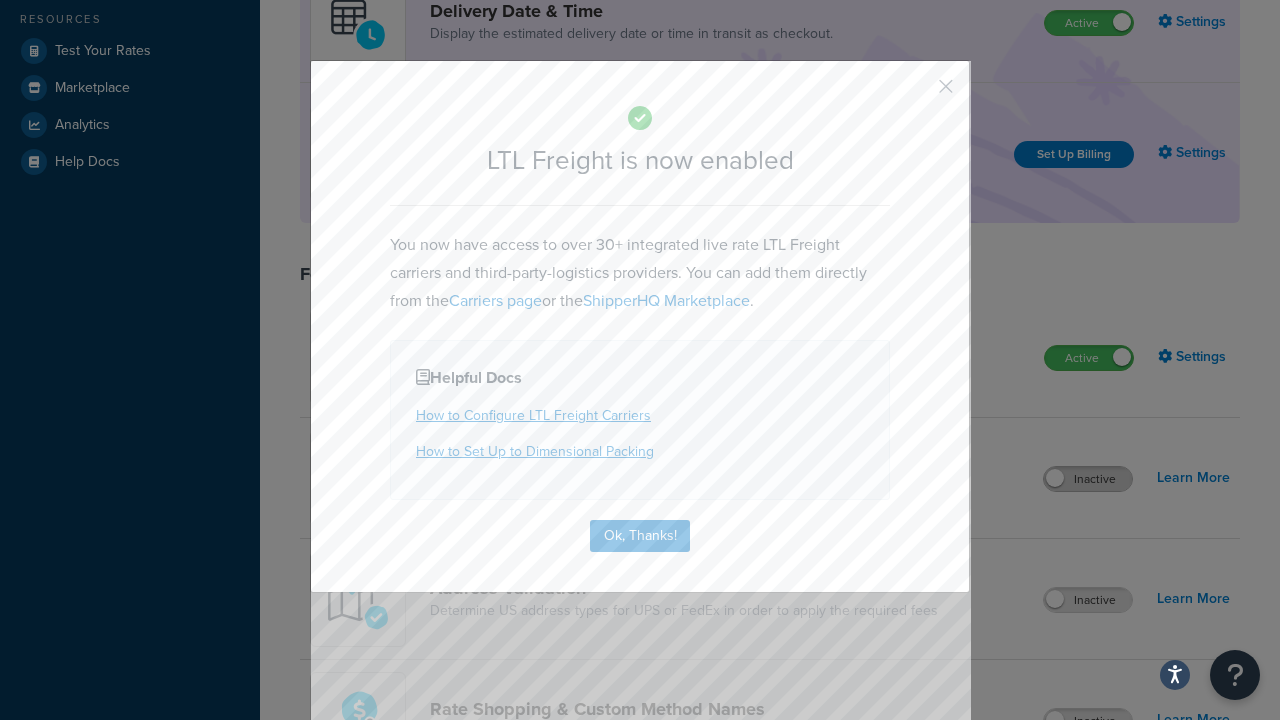click at bounding box center (916, 93) 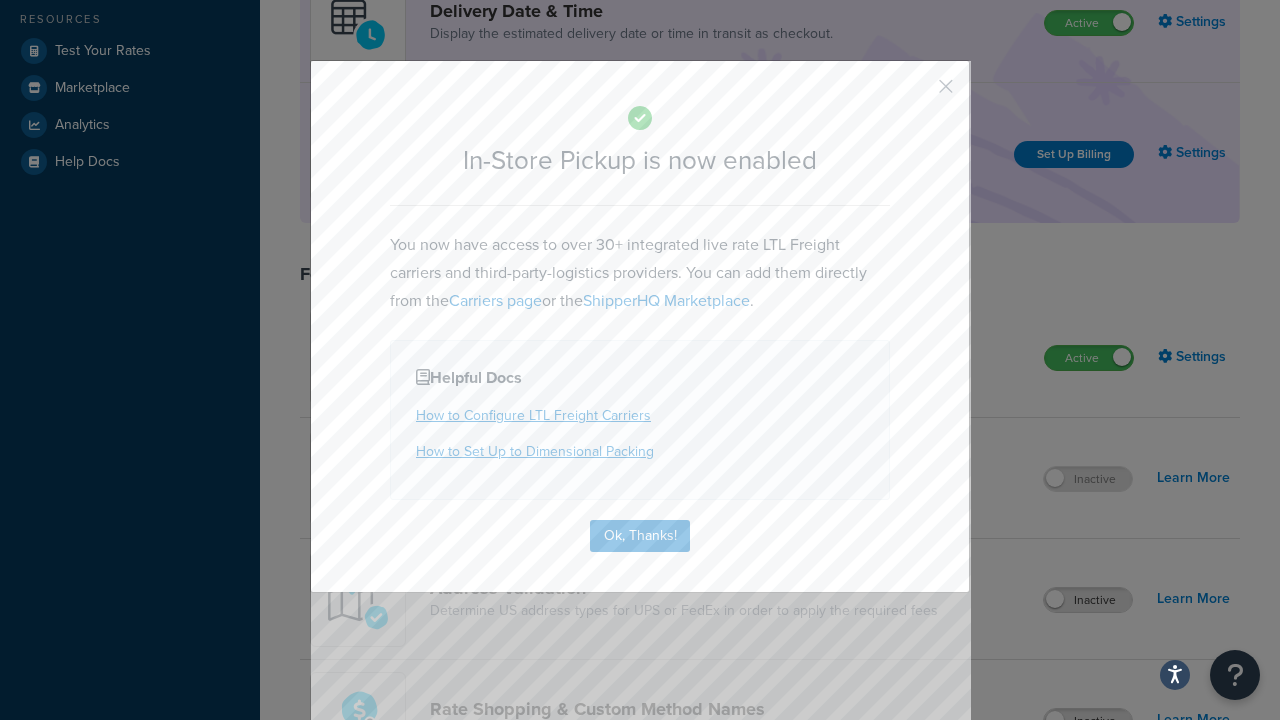 scroll, scrollTop: 567, scrollLeft: 0, axis: vertical 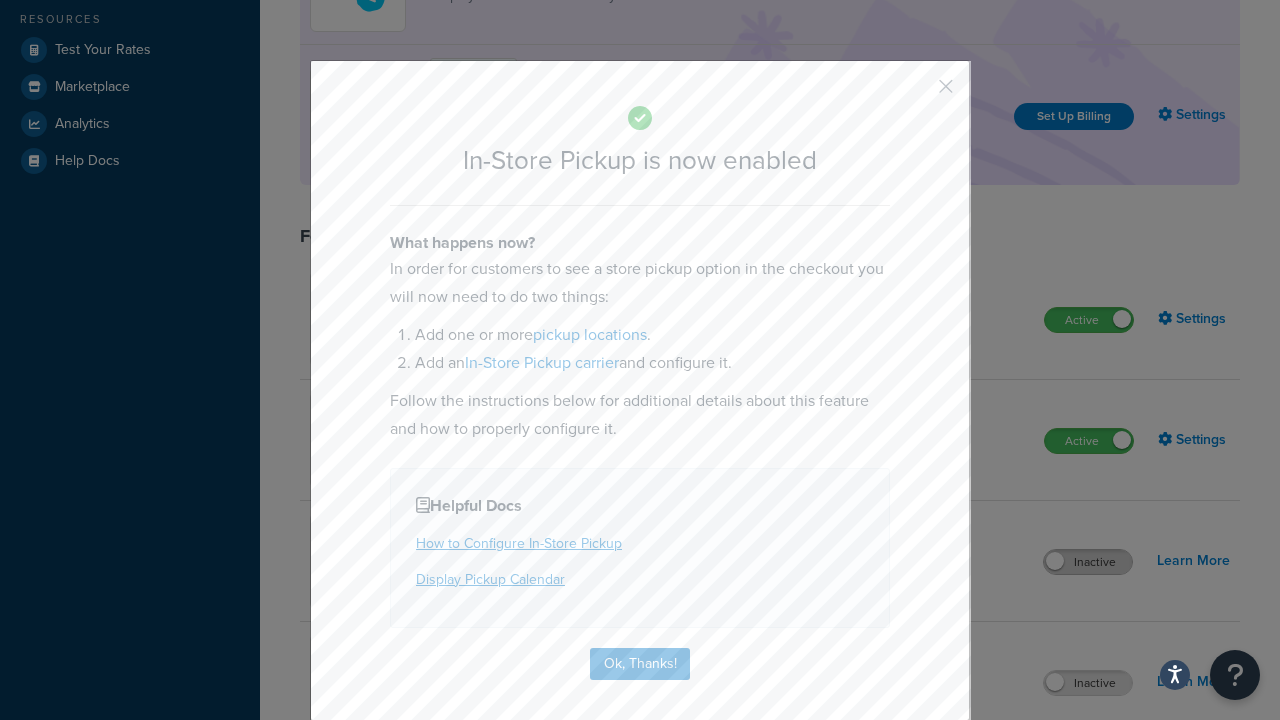 click at bounding box center [916, 93] 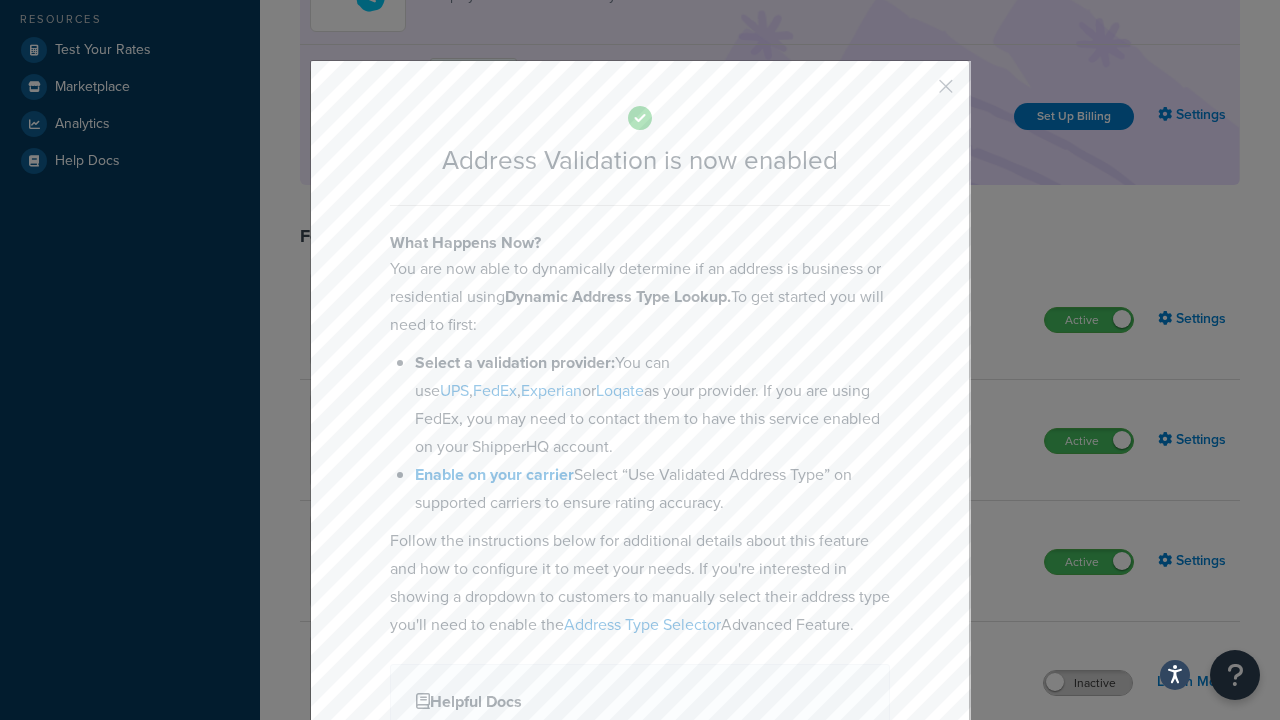 click at bounding box center [916, 93] 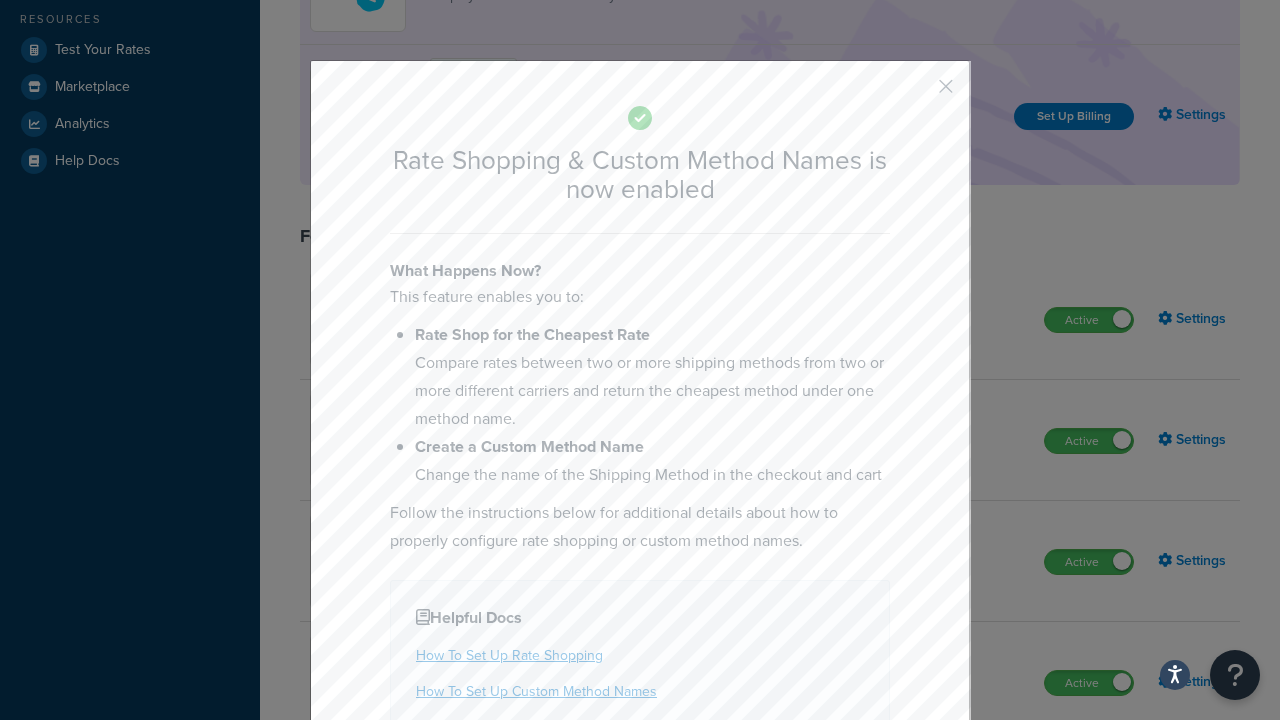 click at bounding box center [916, 93] 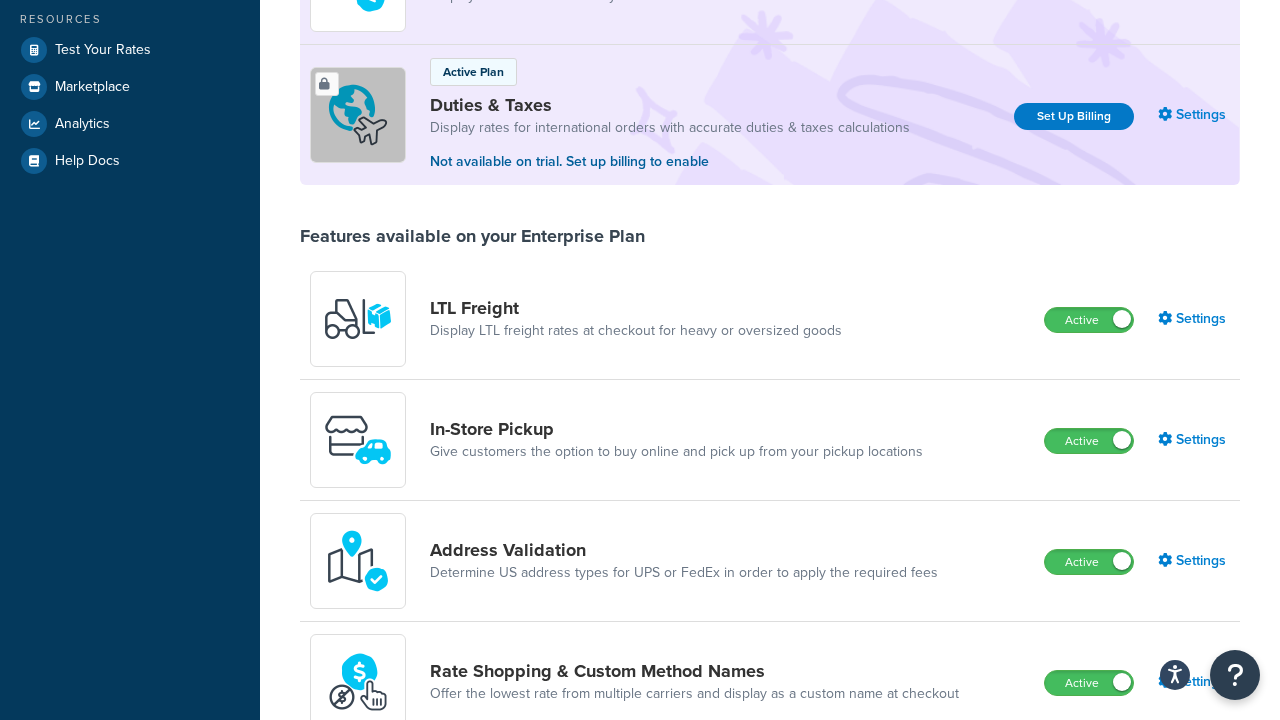 click on "Inactive" at bounding box center (1088, 804) 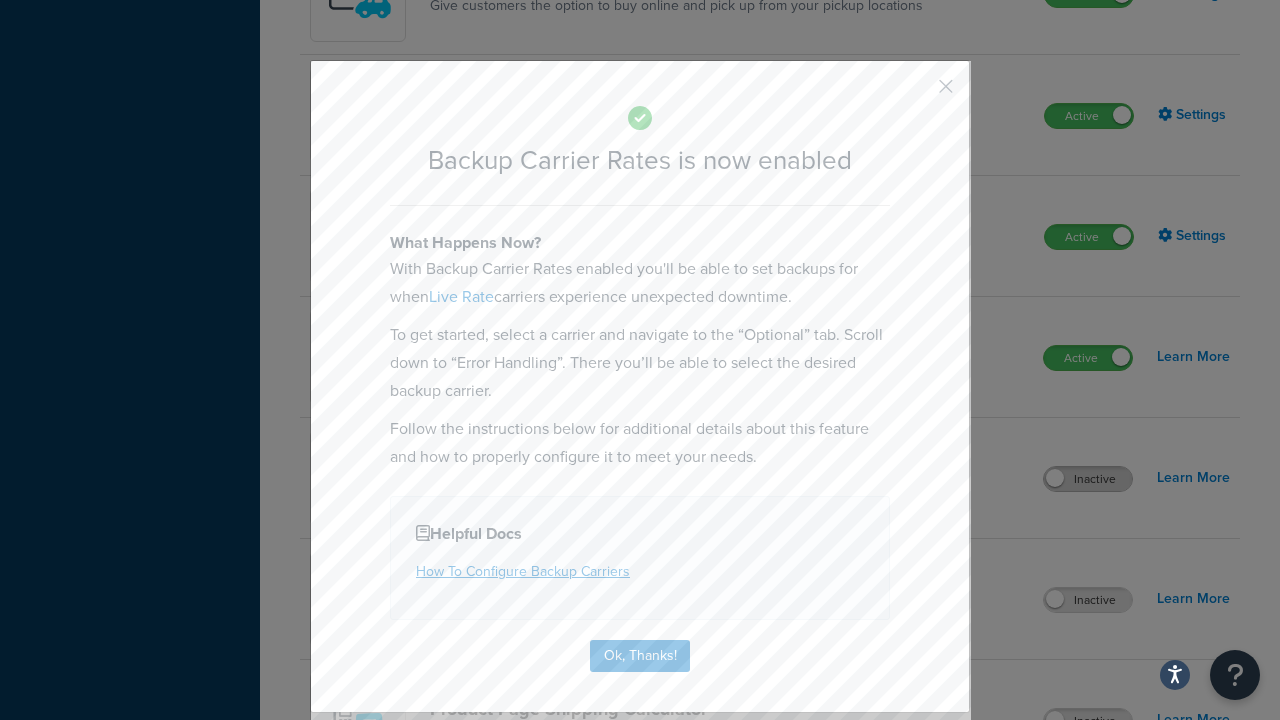 click at bounding box center [916, 93] 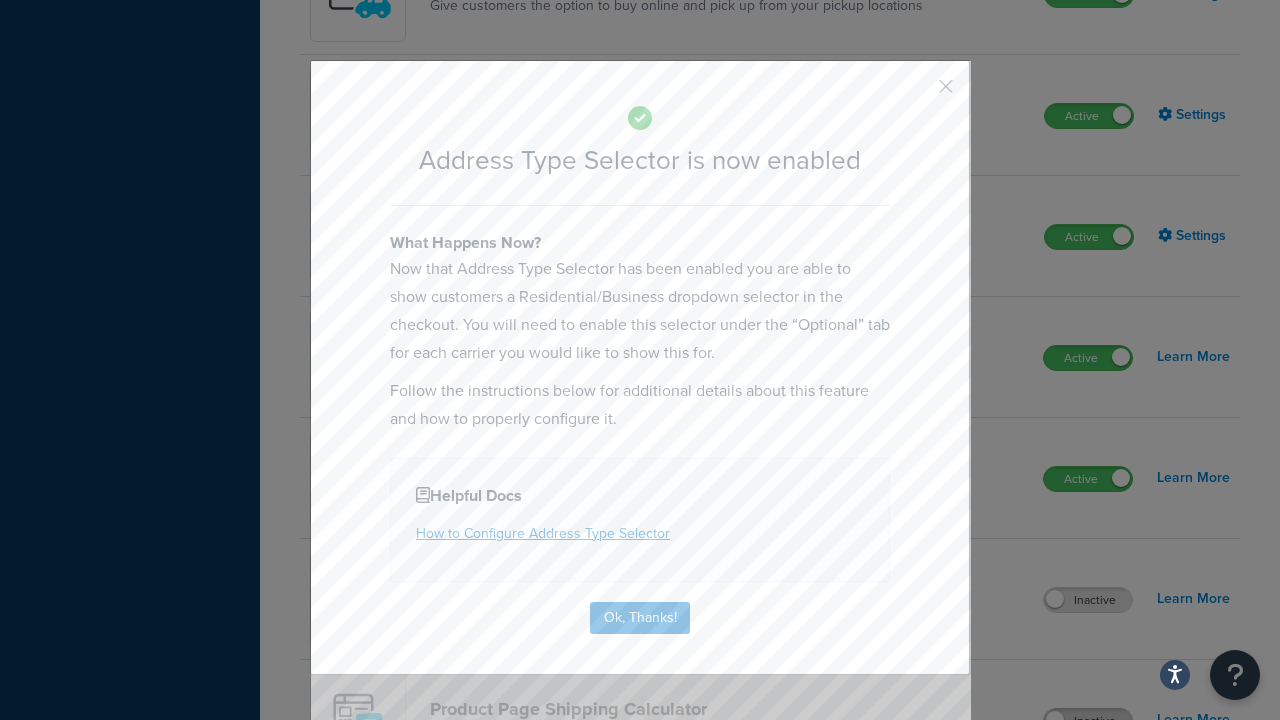click at bounding box center [916, 93] 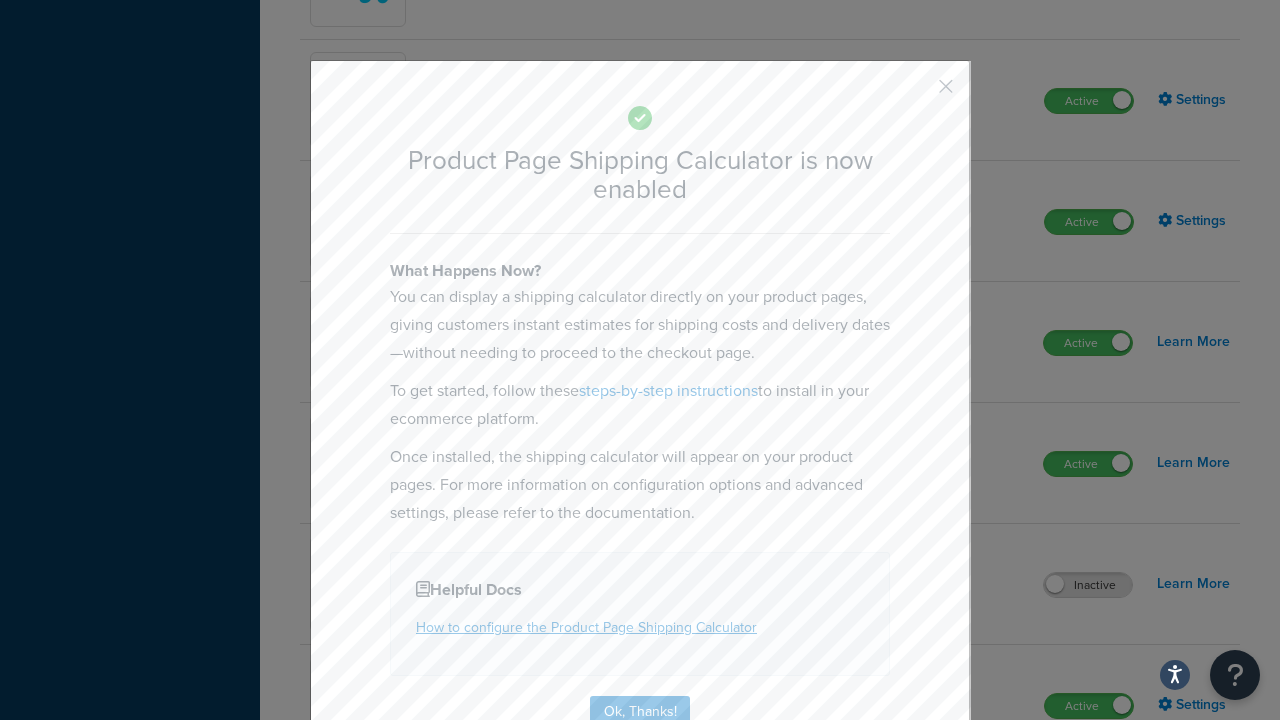 click at bounding box center [916, 93] 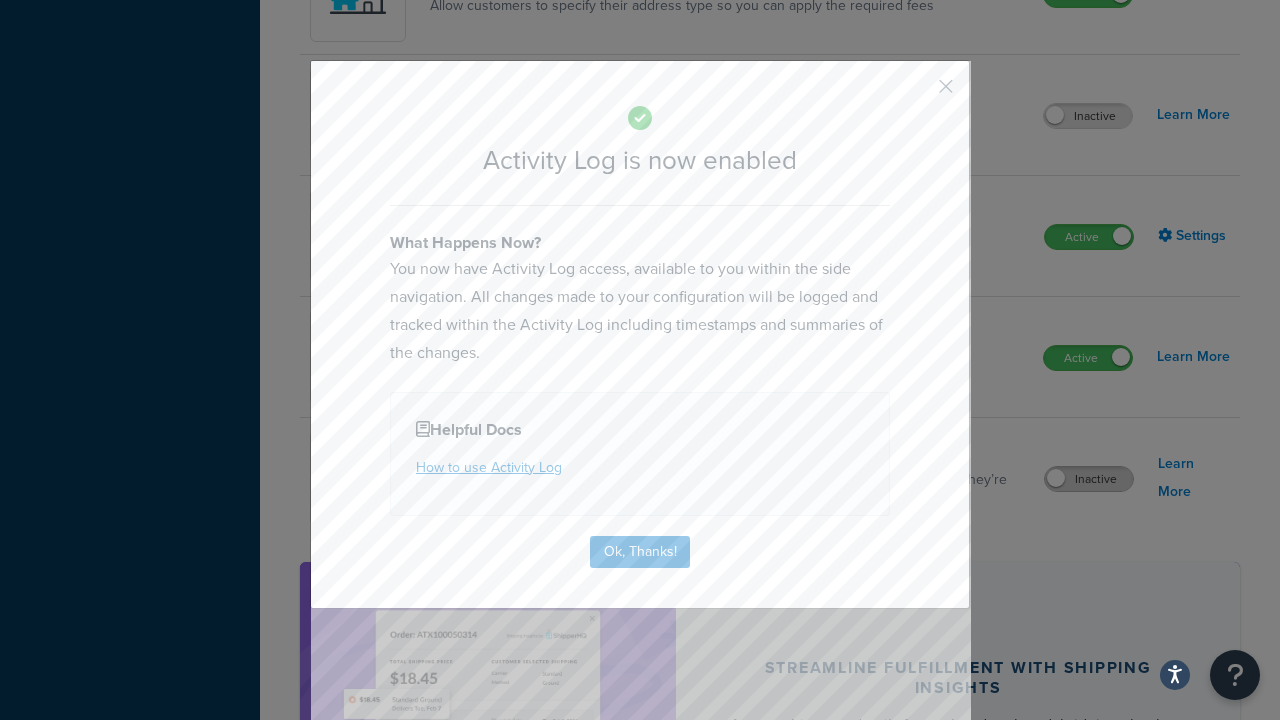 click at bounding box center [916, 93] 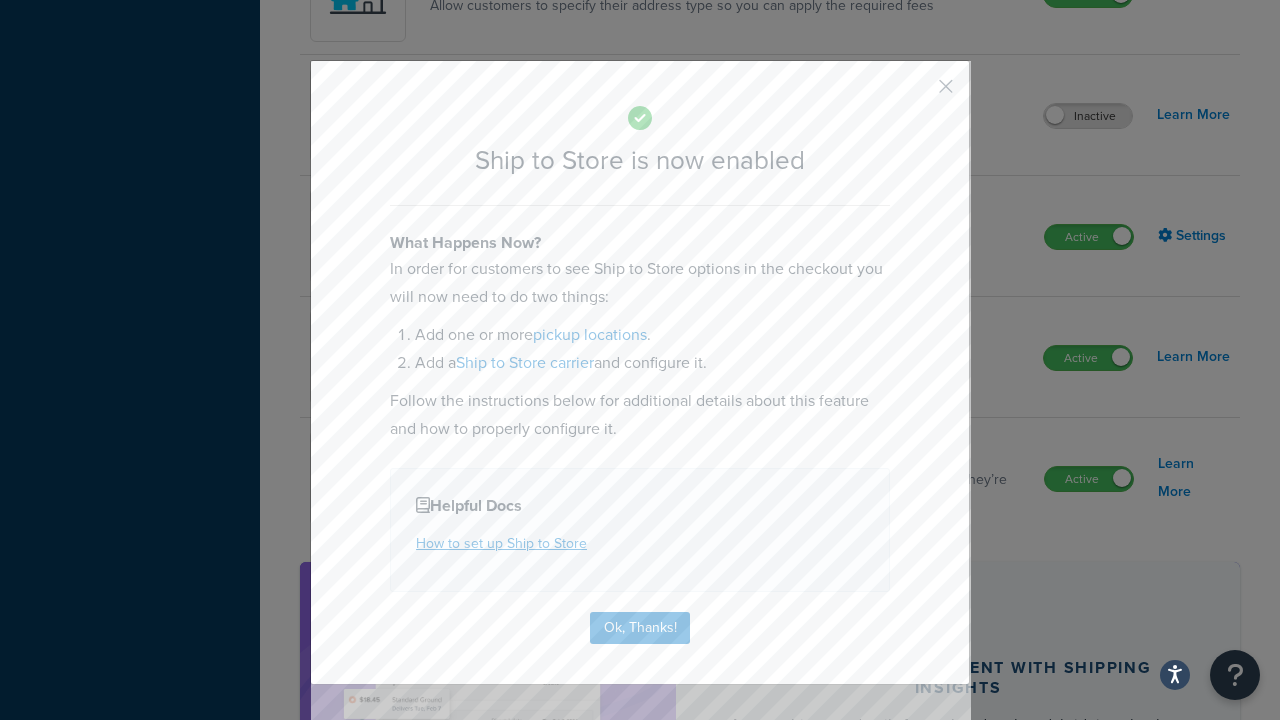 click at bounding box center (916, 93) 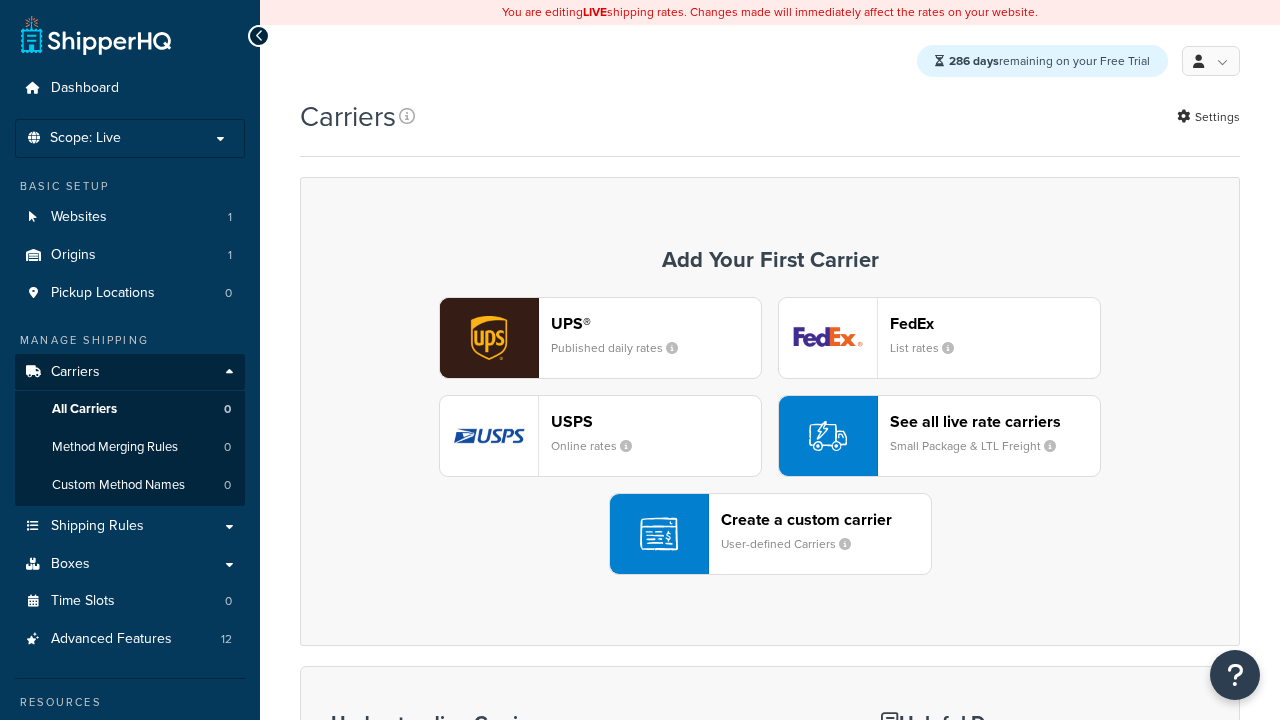 click on "UPS® Published daily rates   FedEx List rates   USPS Online rates   See all live rate carriers Small Package & LTL Freight   Create a custom carrier User-defined Carriers" at bounding box center (770, 436) 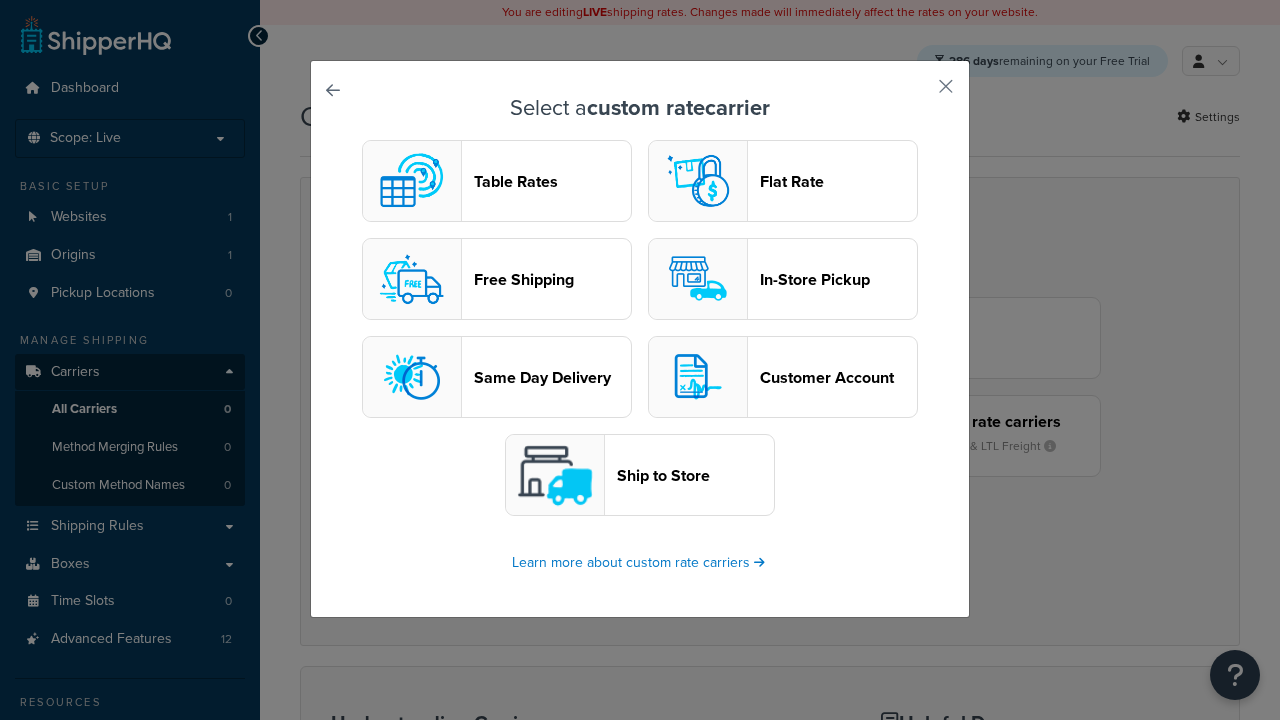 scroll, scrollTop: 0, scrollLeft: 0, axis: both 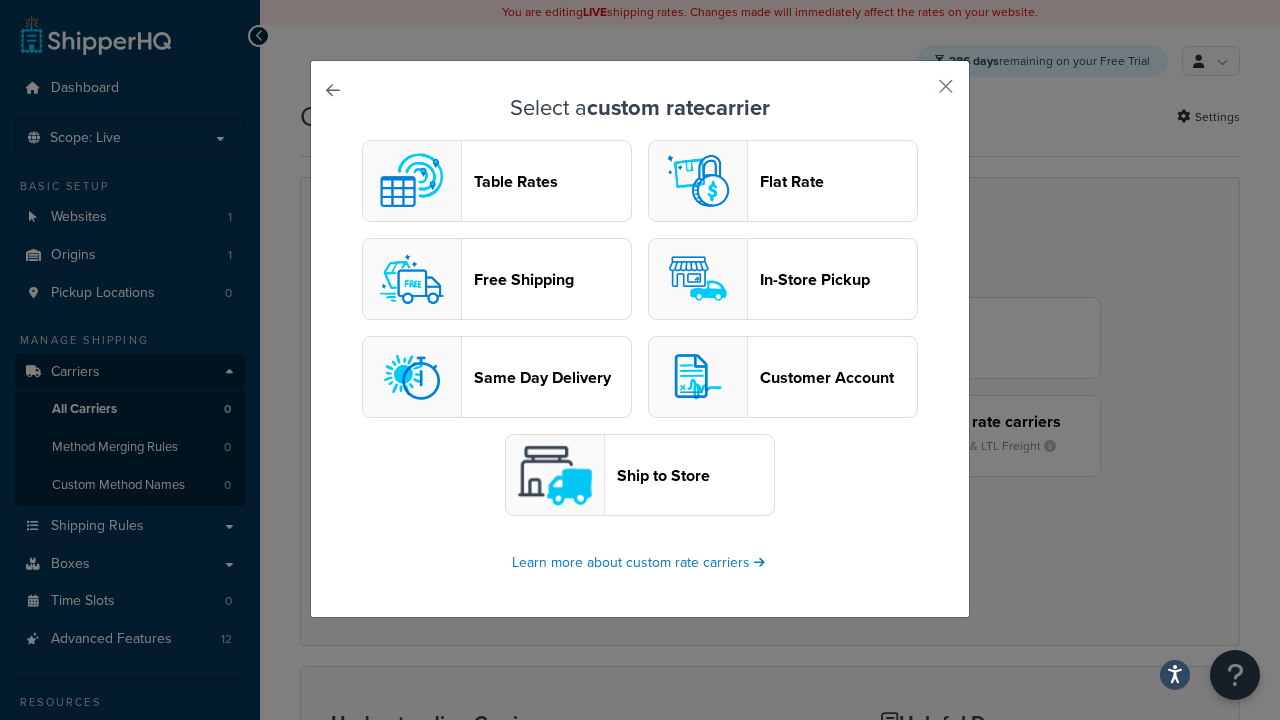 click on "In-Store Pickup" at bounding box center (838, 279) 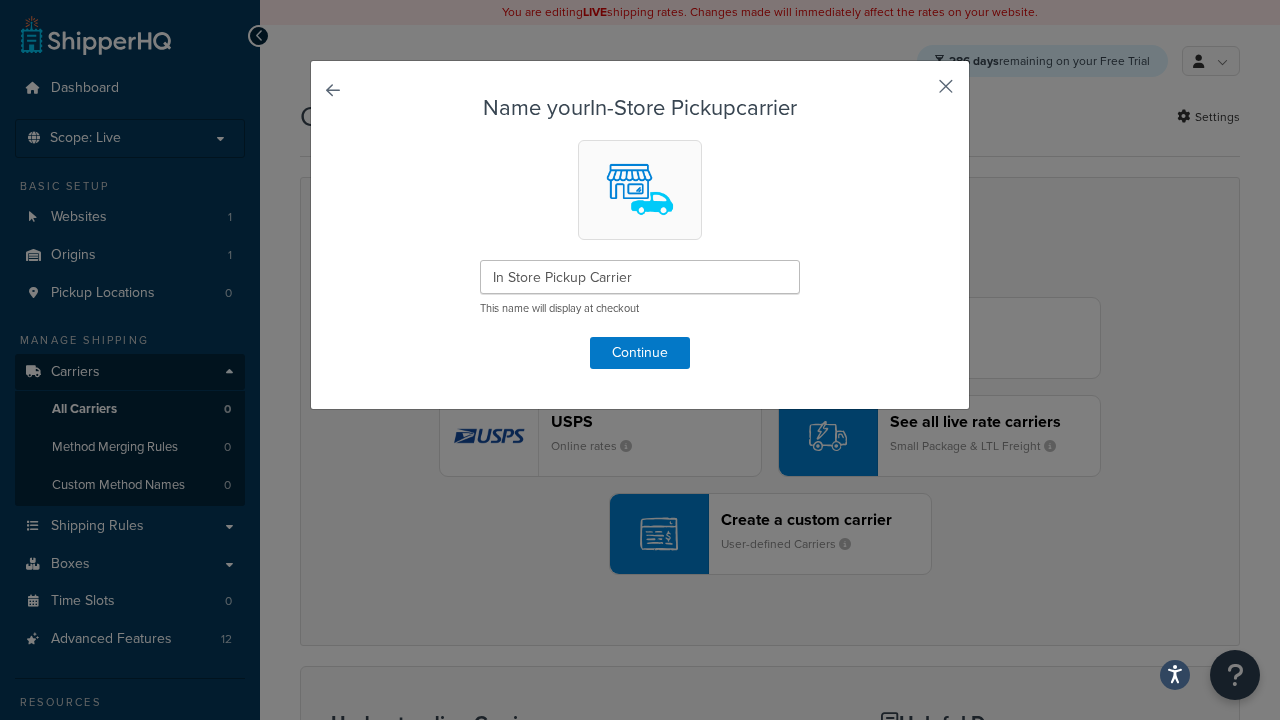 click at bounding box center [916, 93] 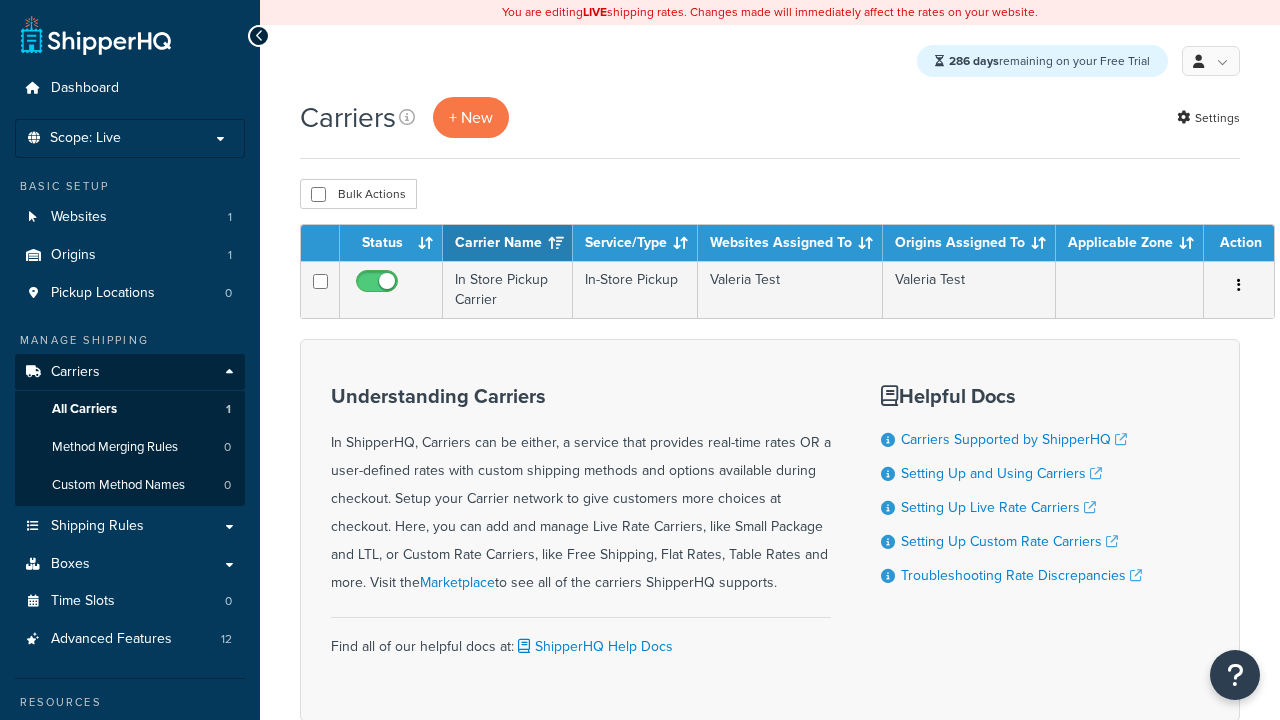 scroll, scrollTop: 0, scrollLeft: 0, axis: both 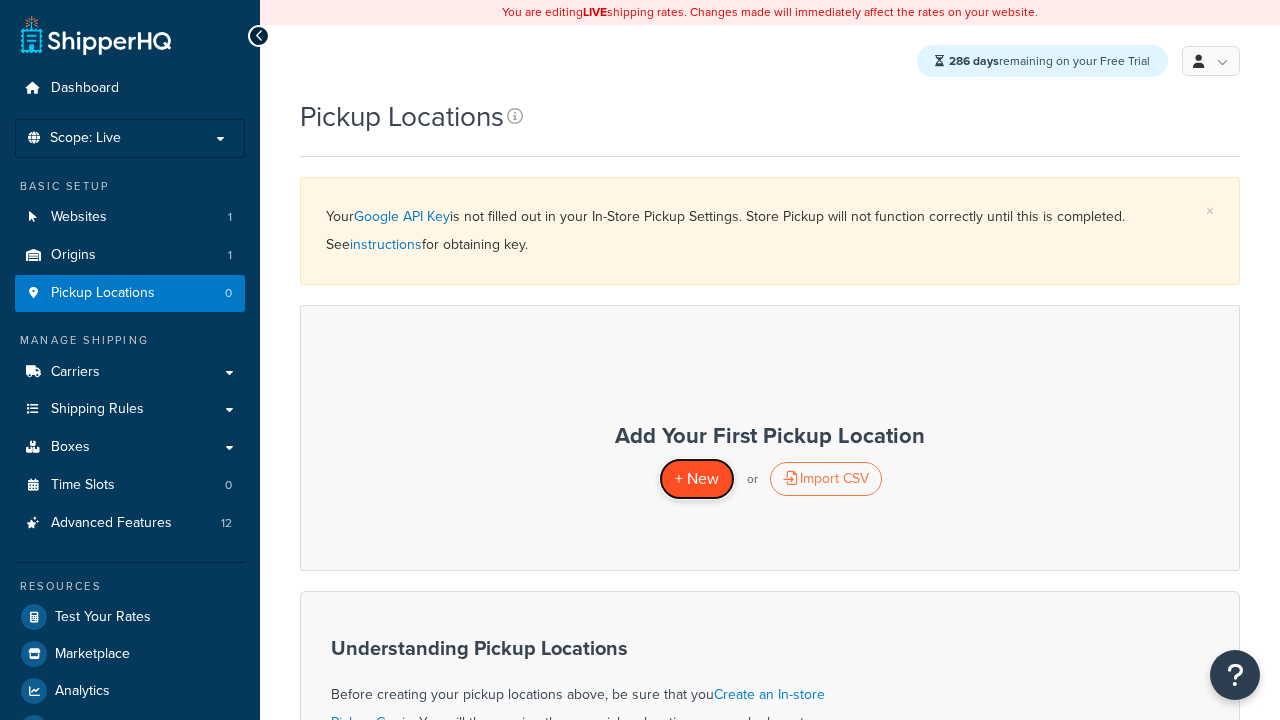 click on "+ New" at bounding box center [697, 478] 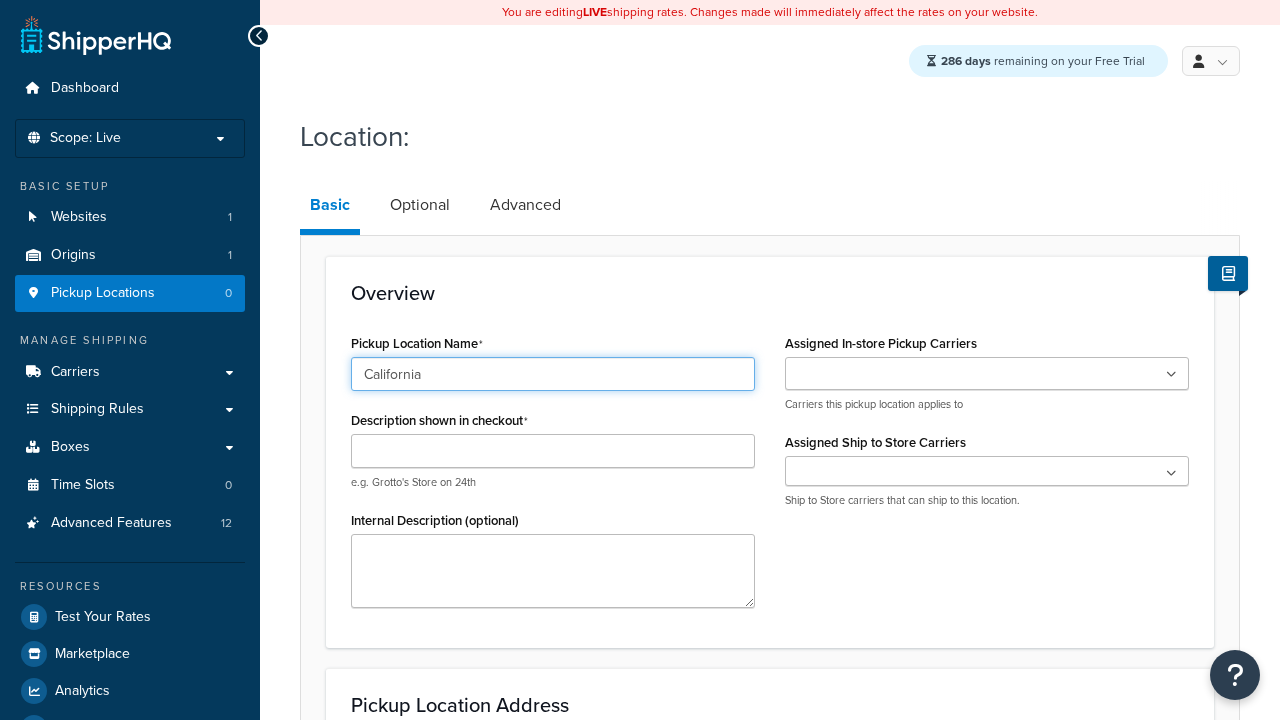 scroll, scrollTop: 0, scrollLeft: 0, axis: both 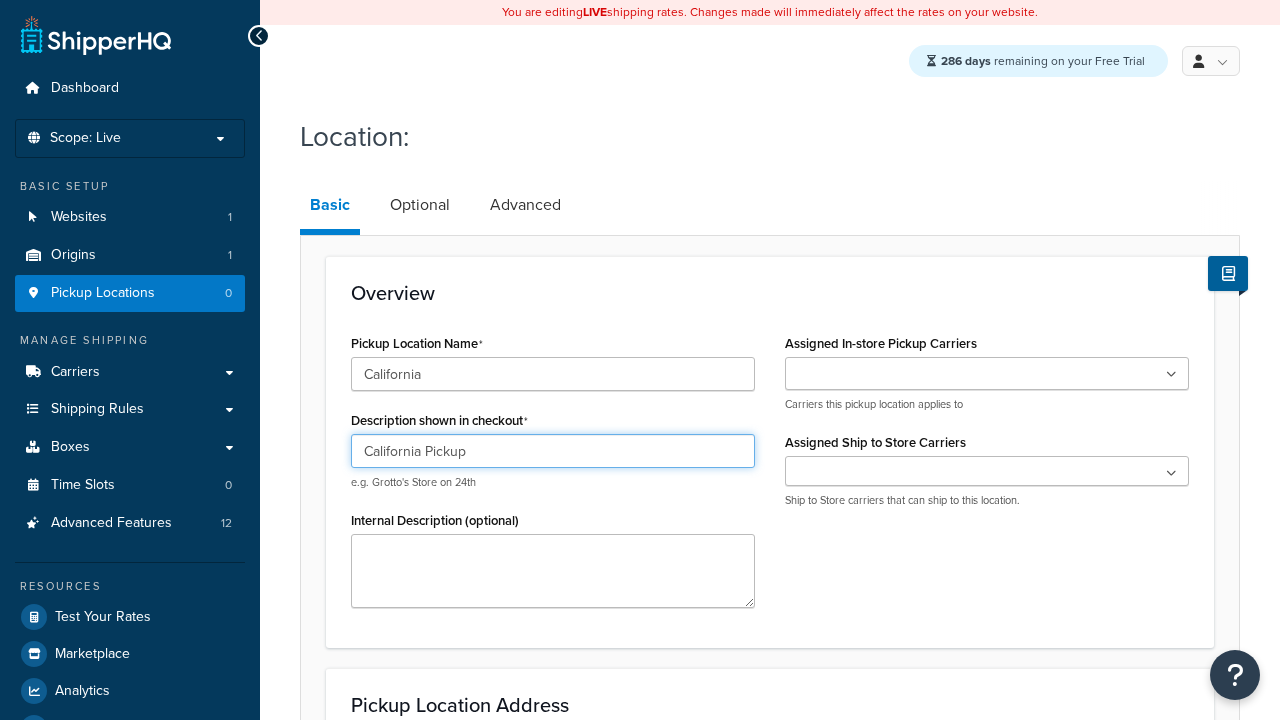 type on "California Pickup" 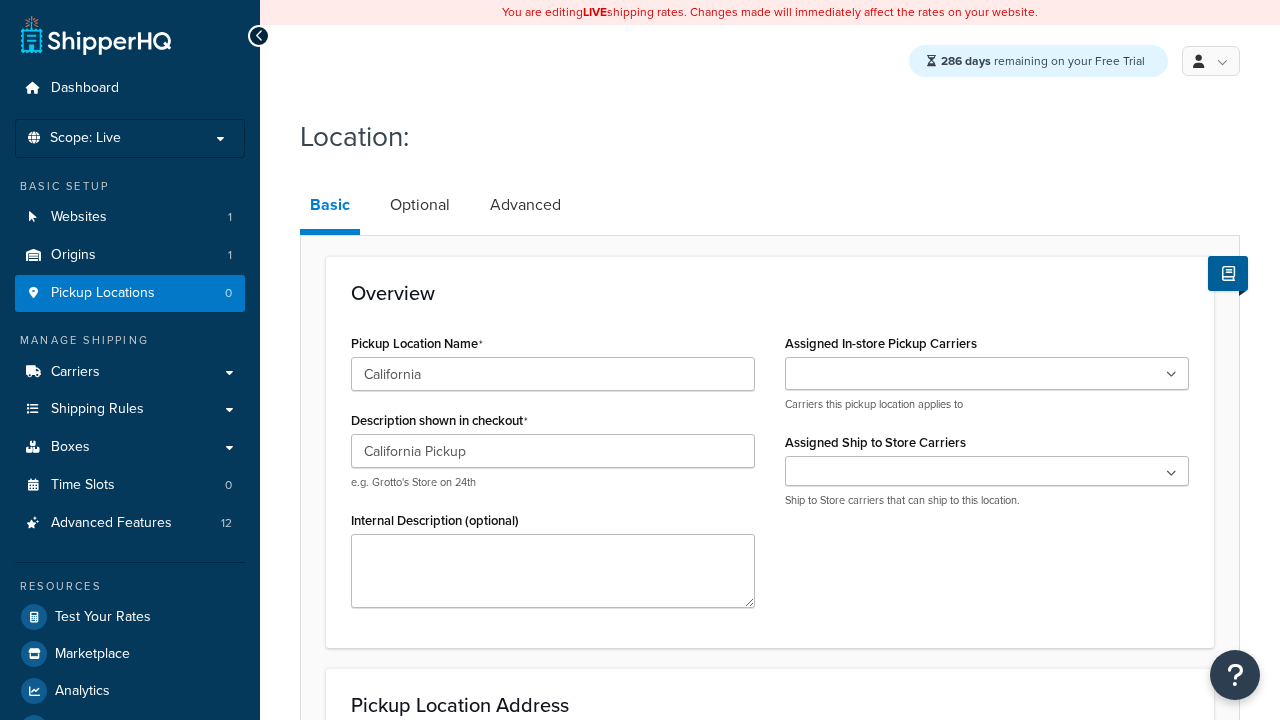 click at bounding box center [987, 373] 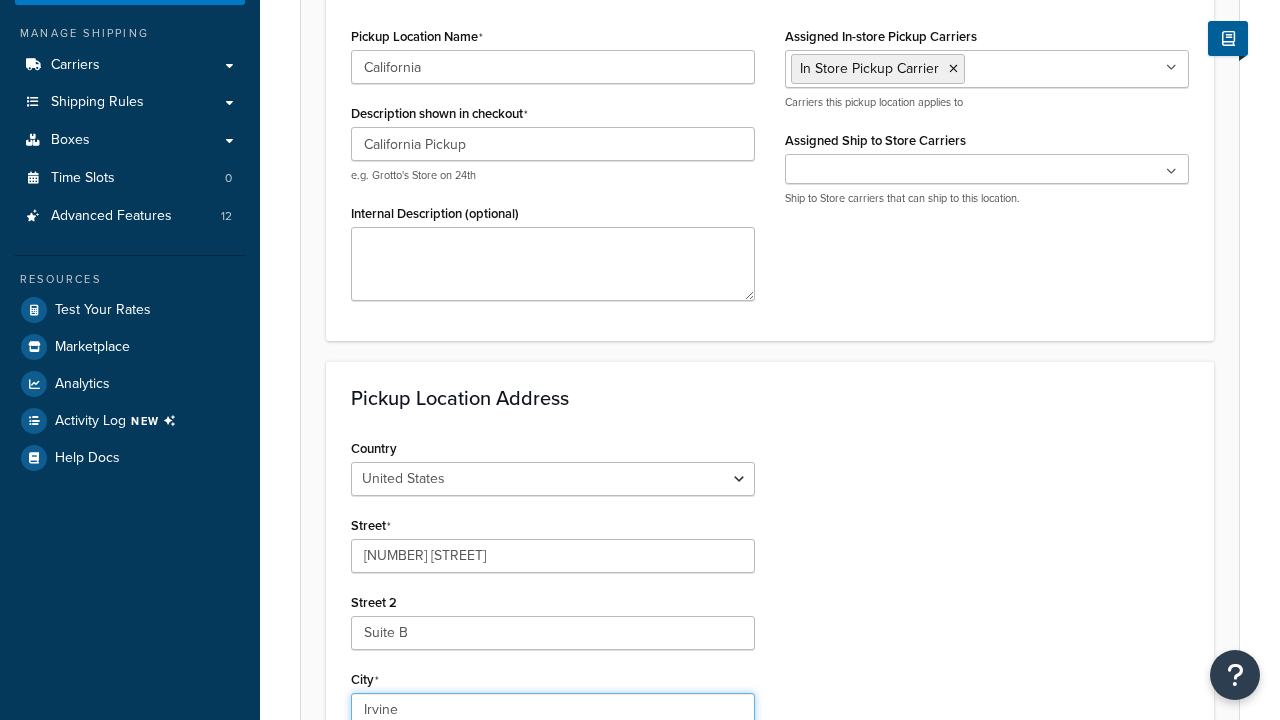 type on "Irvine" 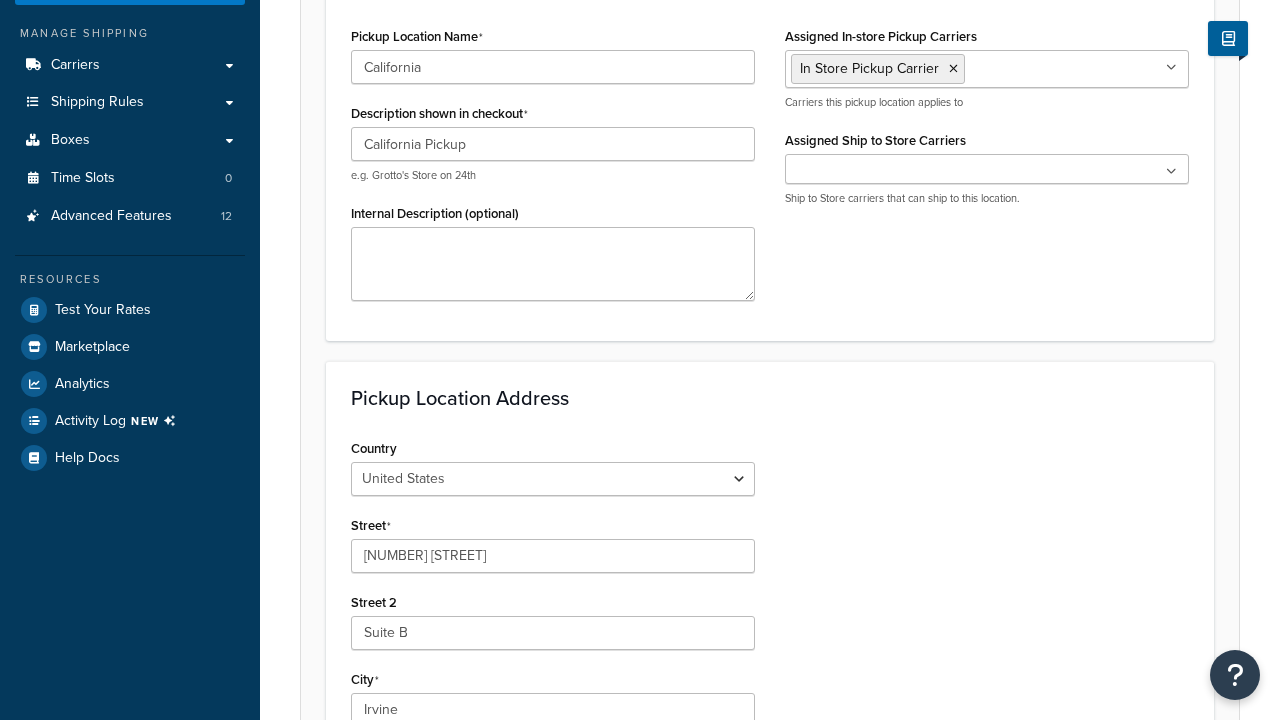 scroll, scrollTop: 737, scrollLeft: 0, axis: vertical 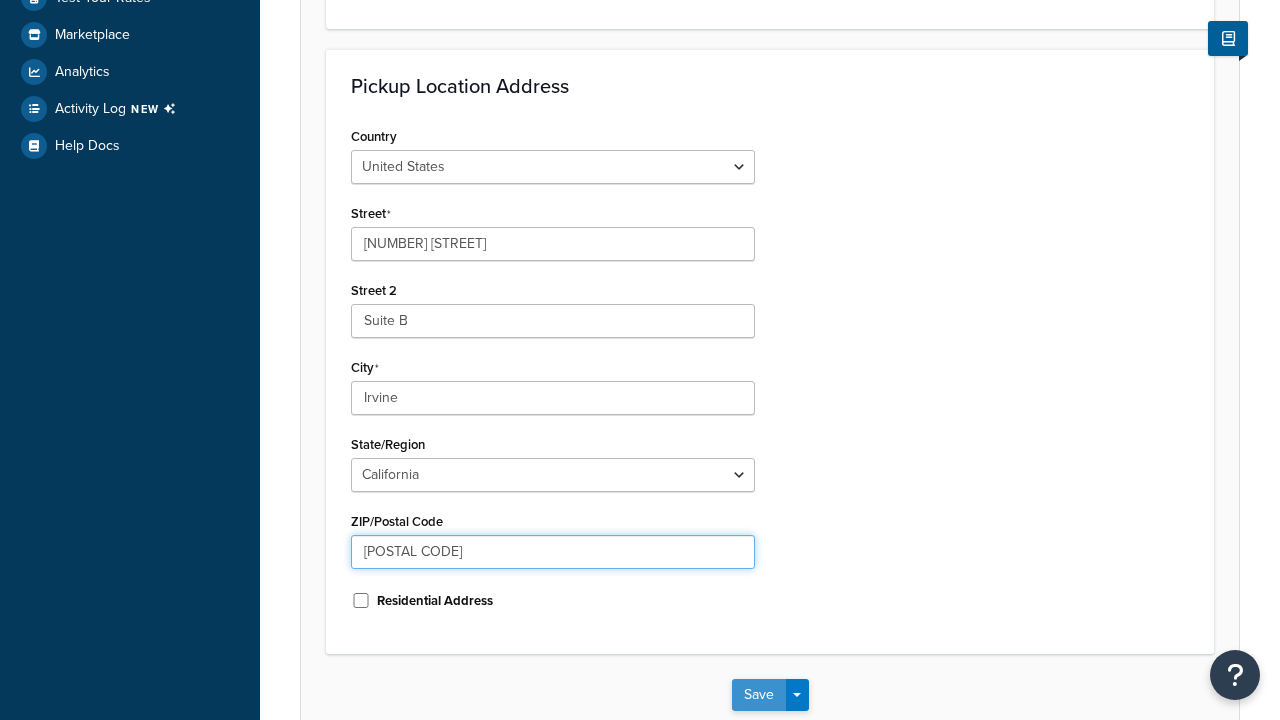 type on "92612" 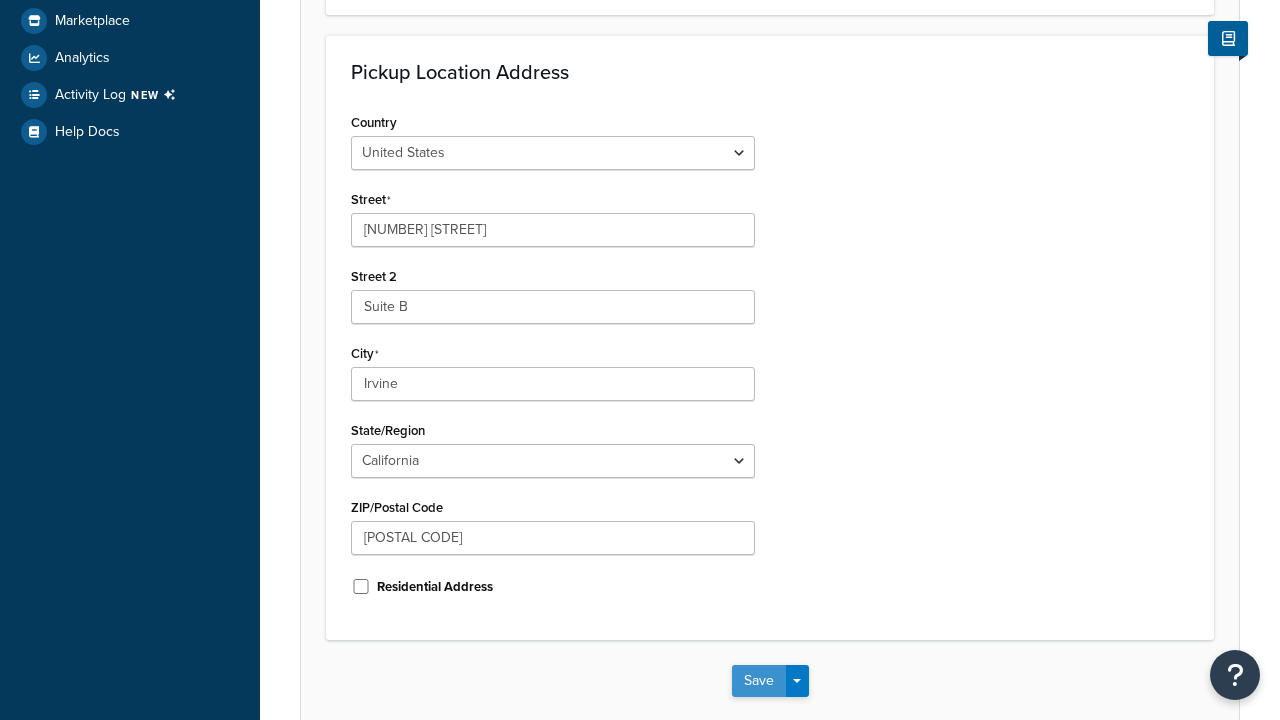 click on "Save" at bounding box center [759, 681] 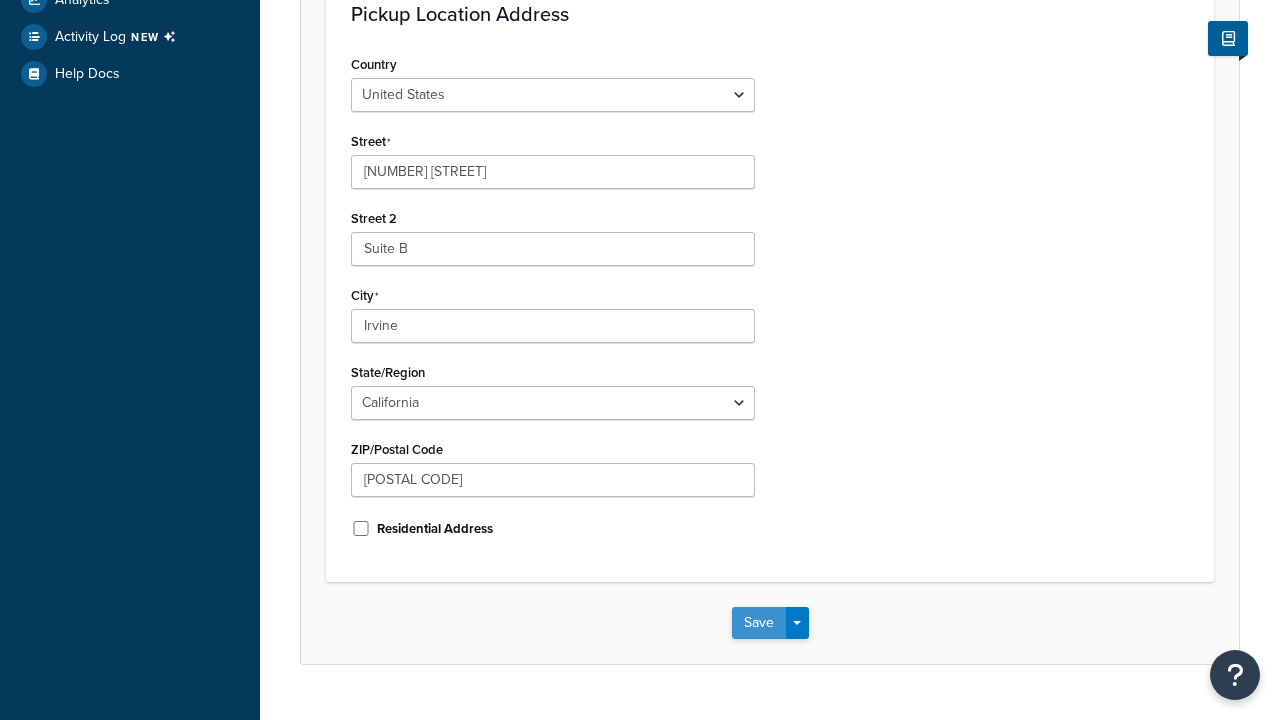 scroll, scrollTop: 0, scrollLeft: 0, axis: both 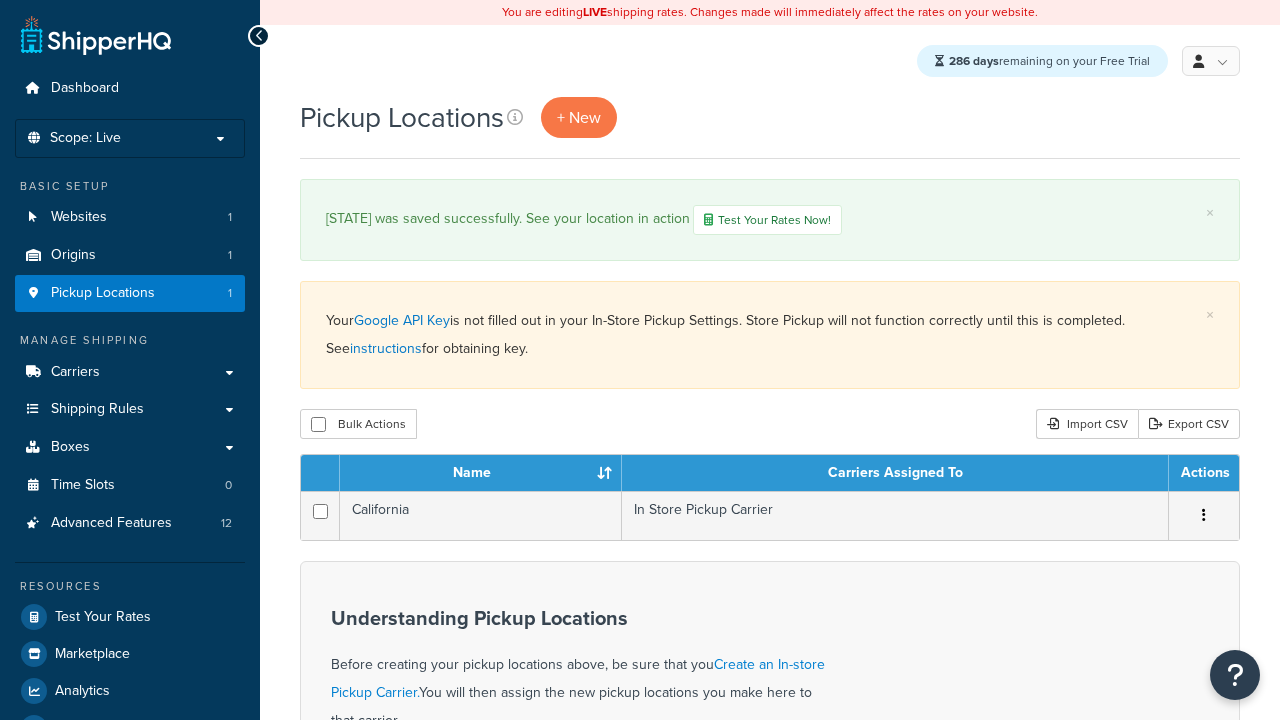 click on "Name" at bounding box center (481, 473) 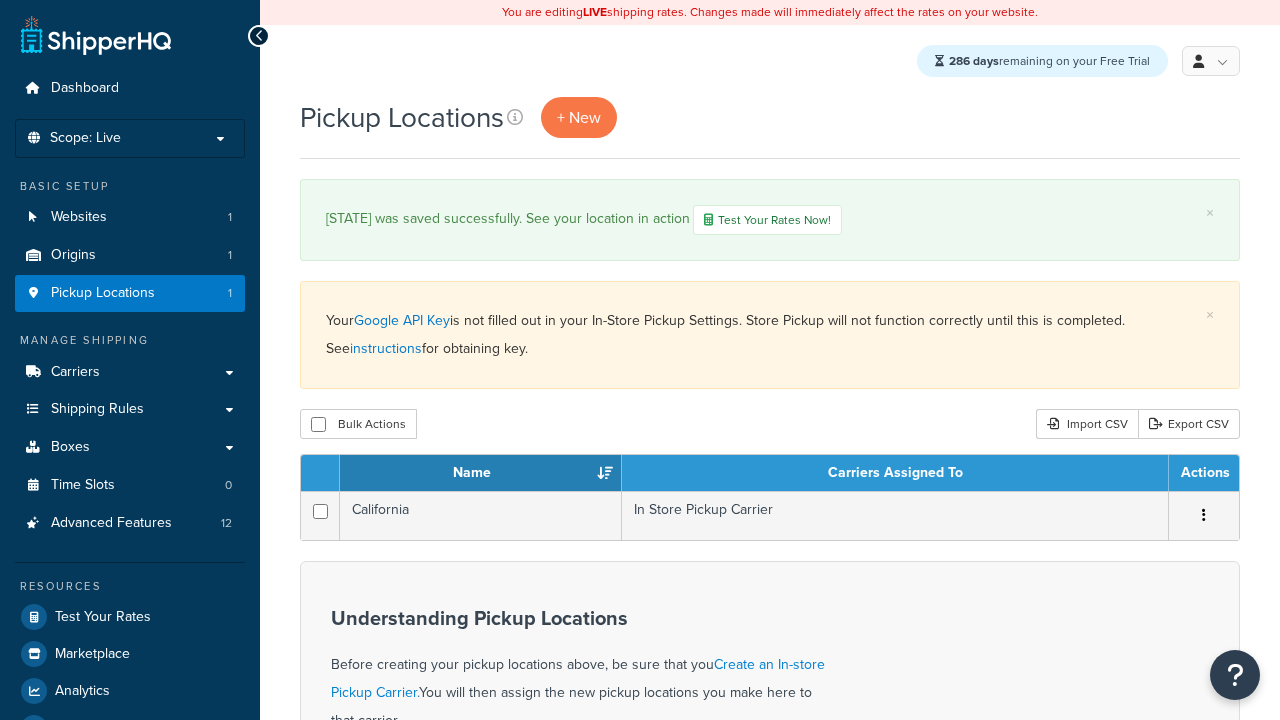 scroll, scrollTop: 0, scrollLeft: 0, axis: both 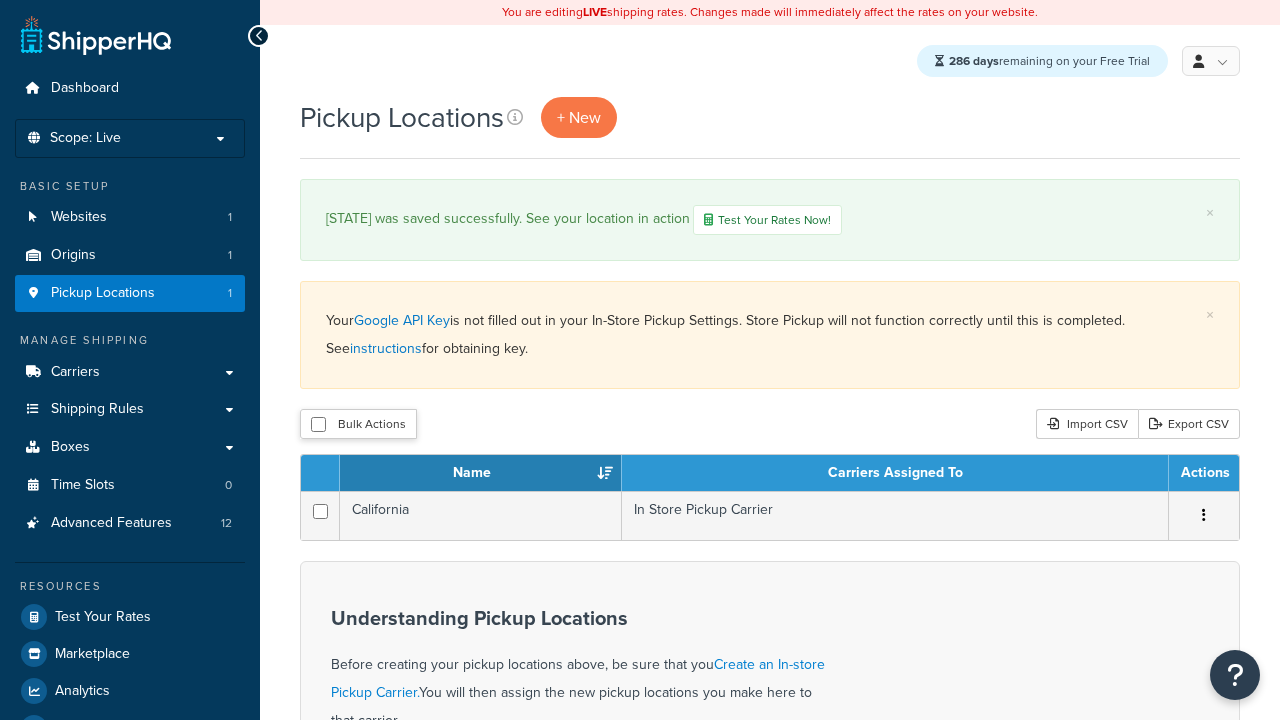 click on "Actions" at bounding box center (1204, 473) 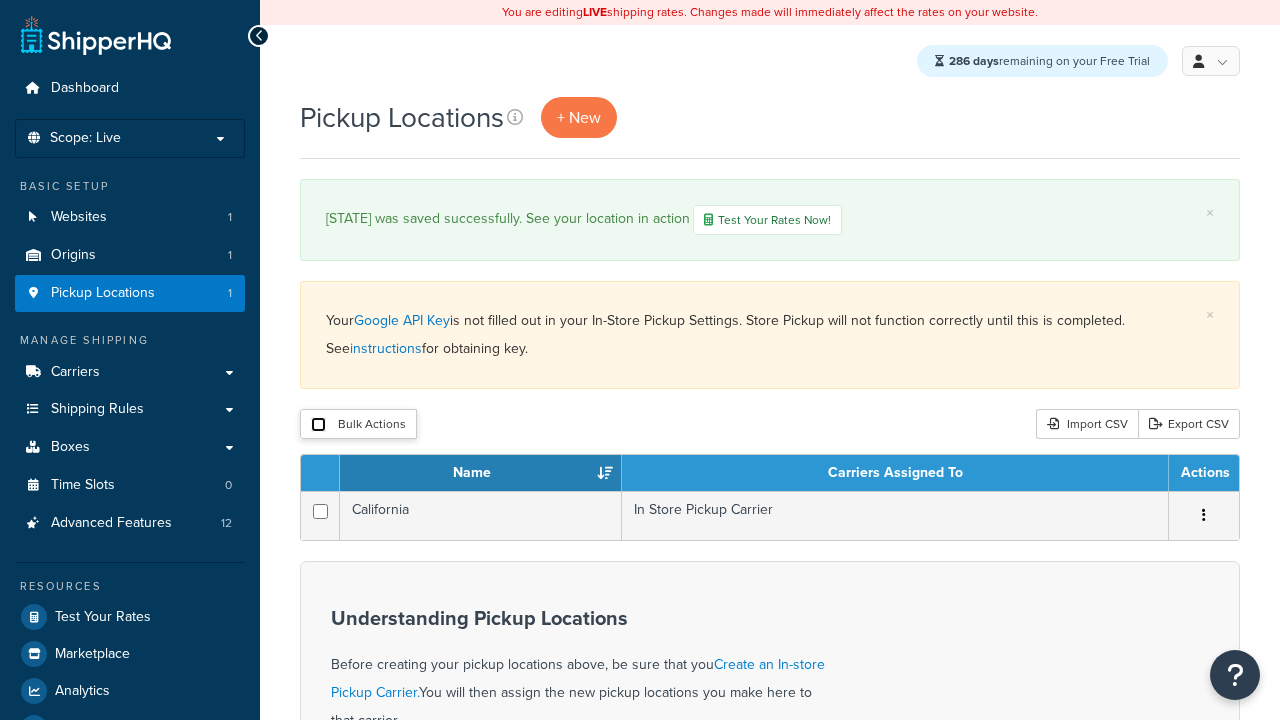 click at bounding box center (318, 424) 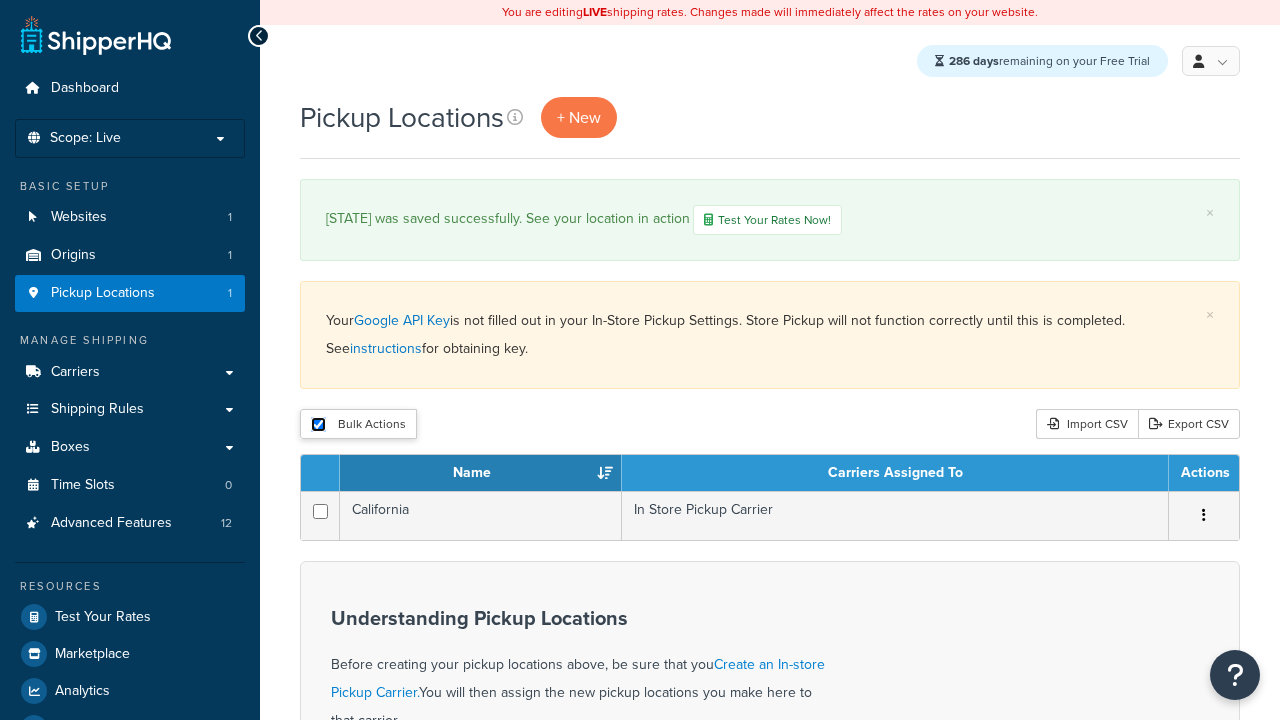 checkbox on "true" 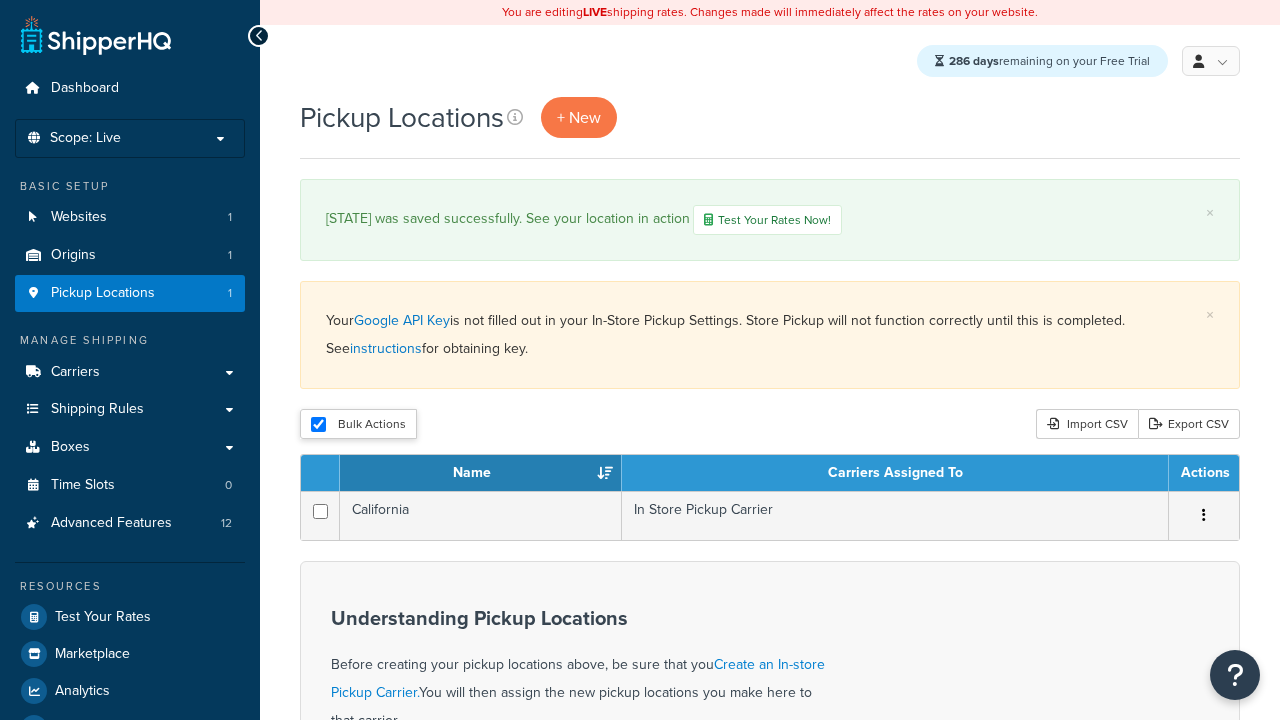 click on "Delete" at bounding box center (0, 0) 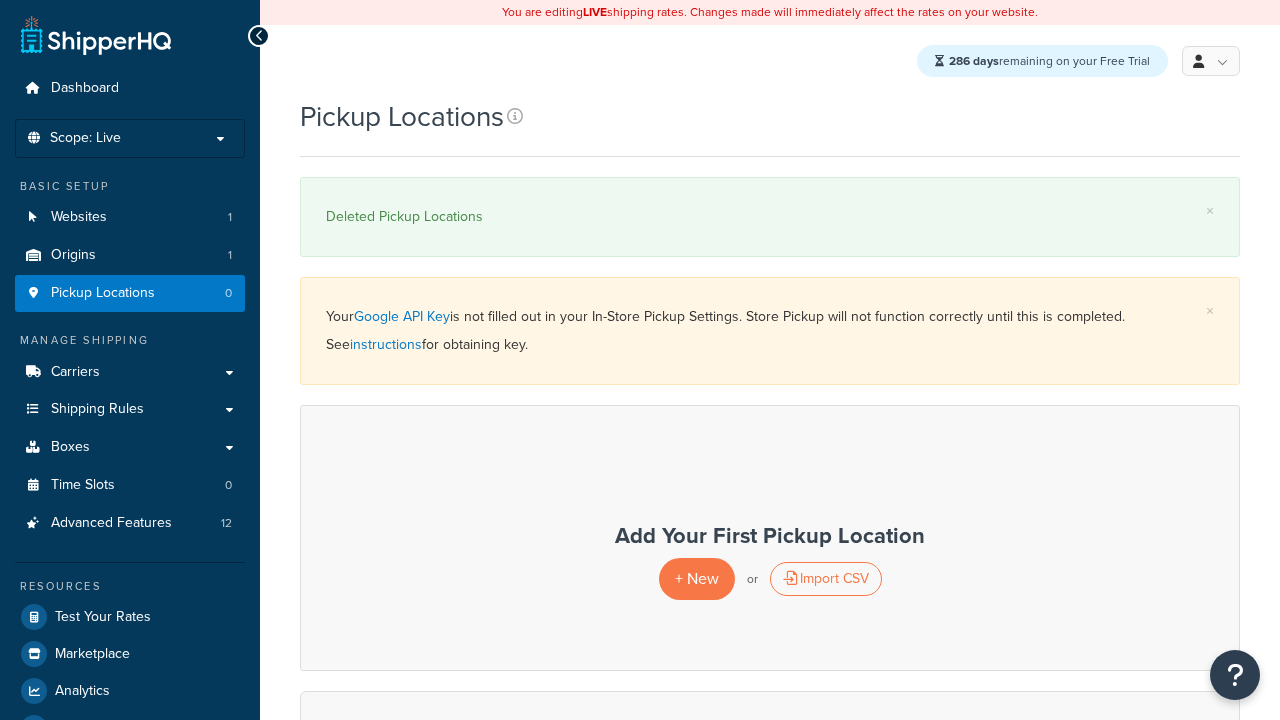 scroll, scrollTop: 0, scrollLeft: 0, axis: both 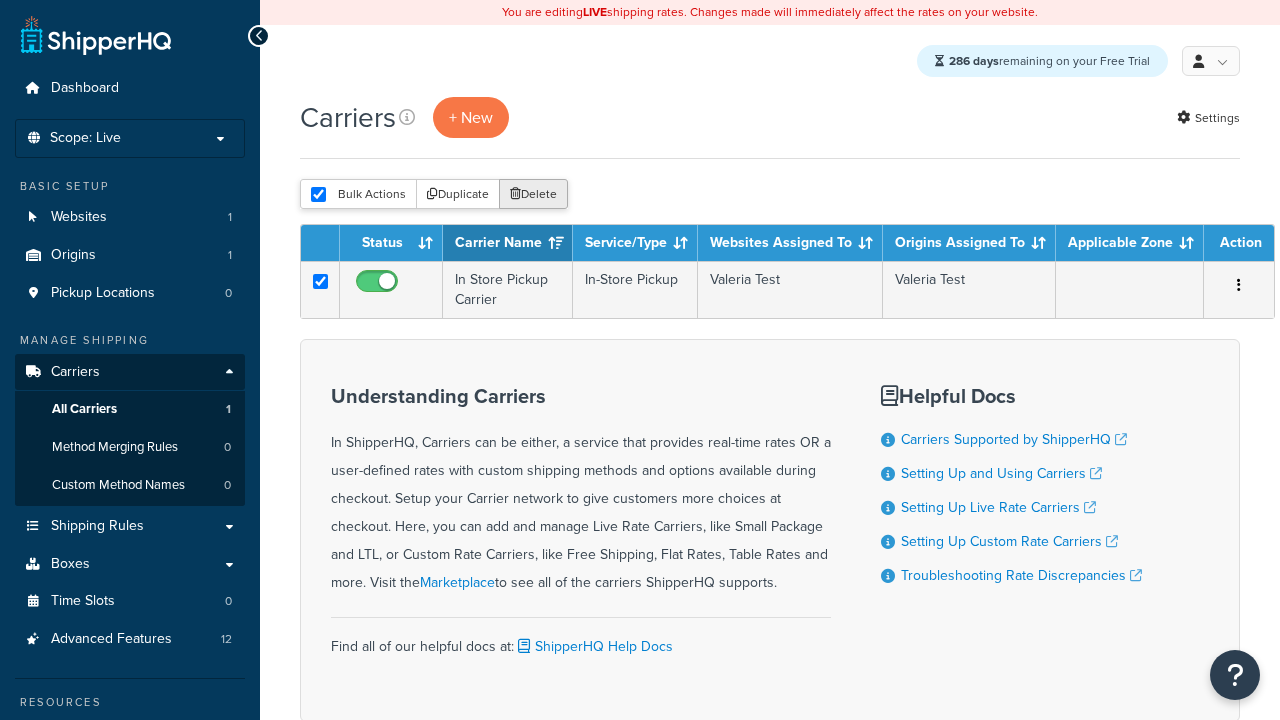 click on "Delete" at bounding box center (533, 194) 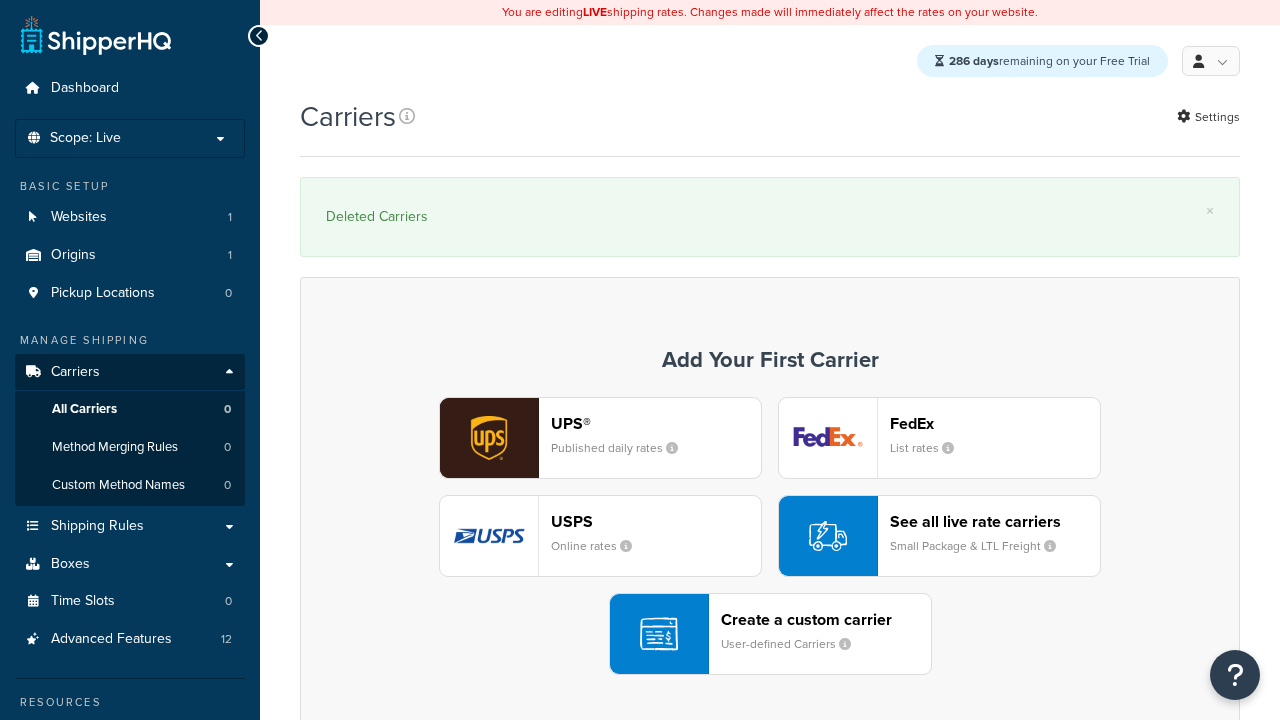 scroll, scrollTop: 0, scrollLeft: 0, axis: both 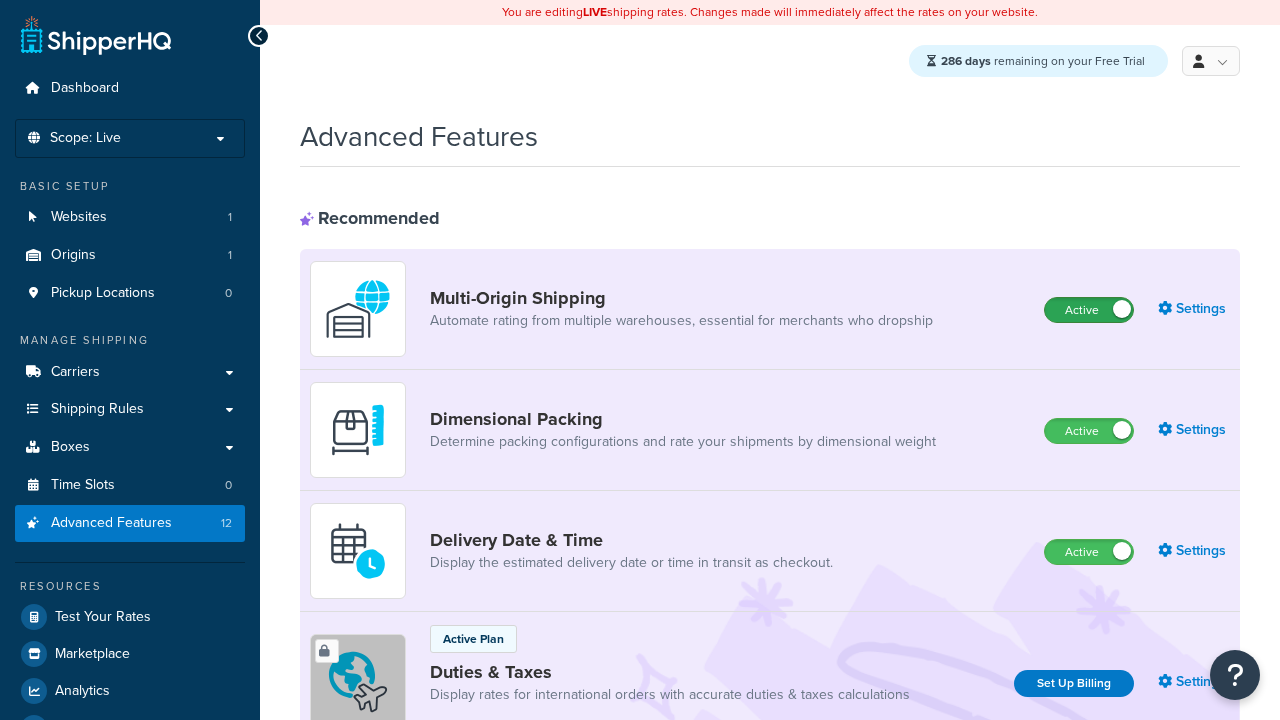 click on "Active" at bounding box center [1089, 310] 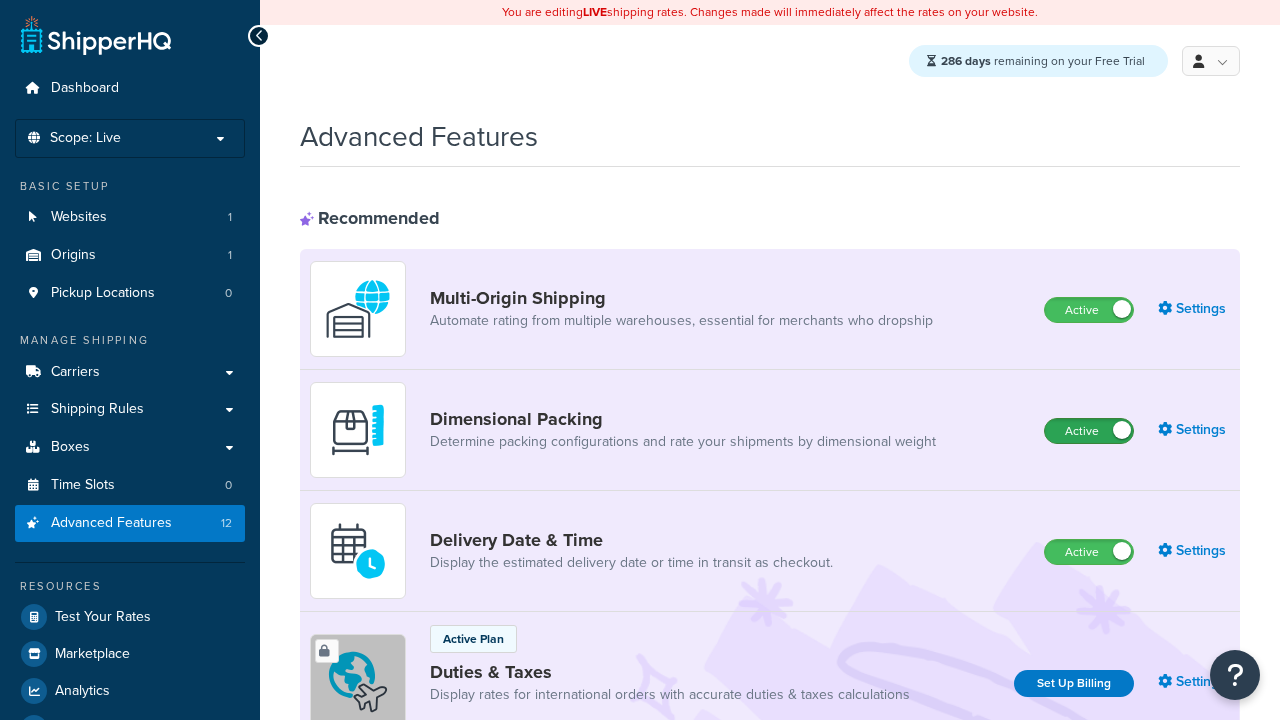 click on "Active" at bounding box center (1089, 431) 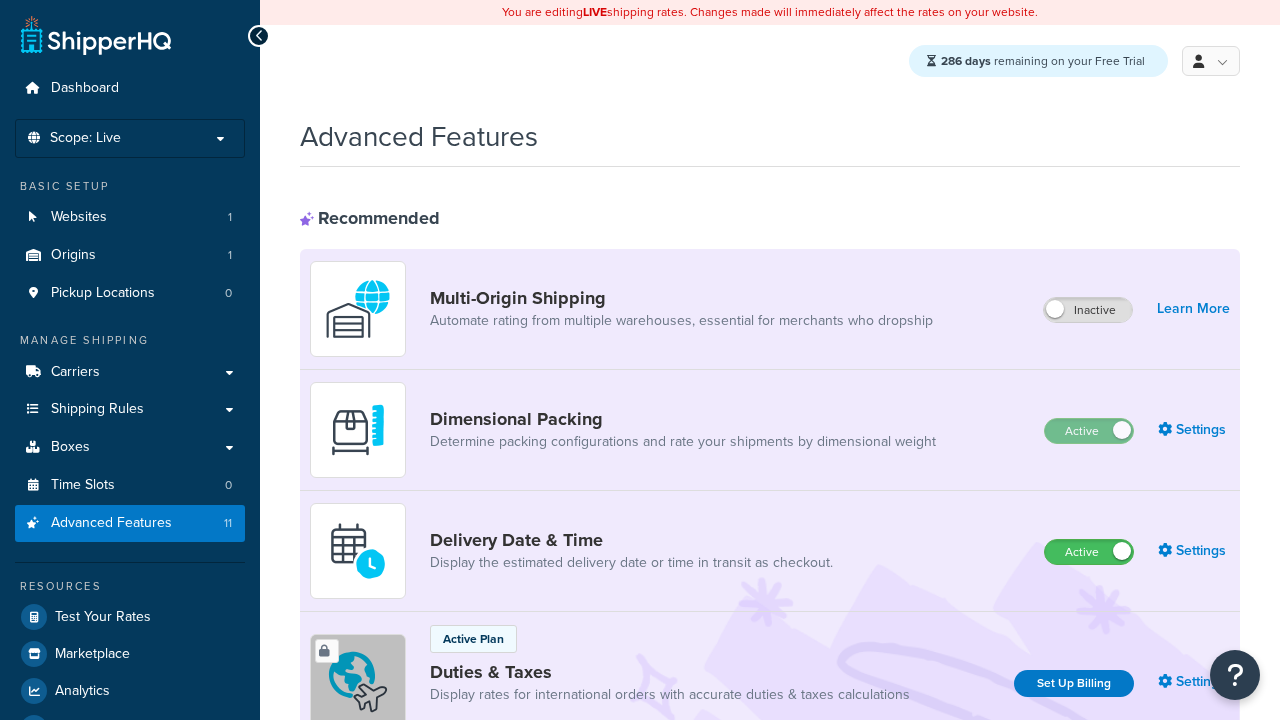 scroll, scrollTop: 0, scrollLeft: 0, axis: both 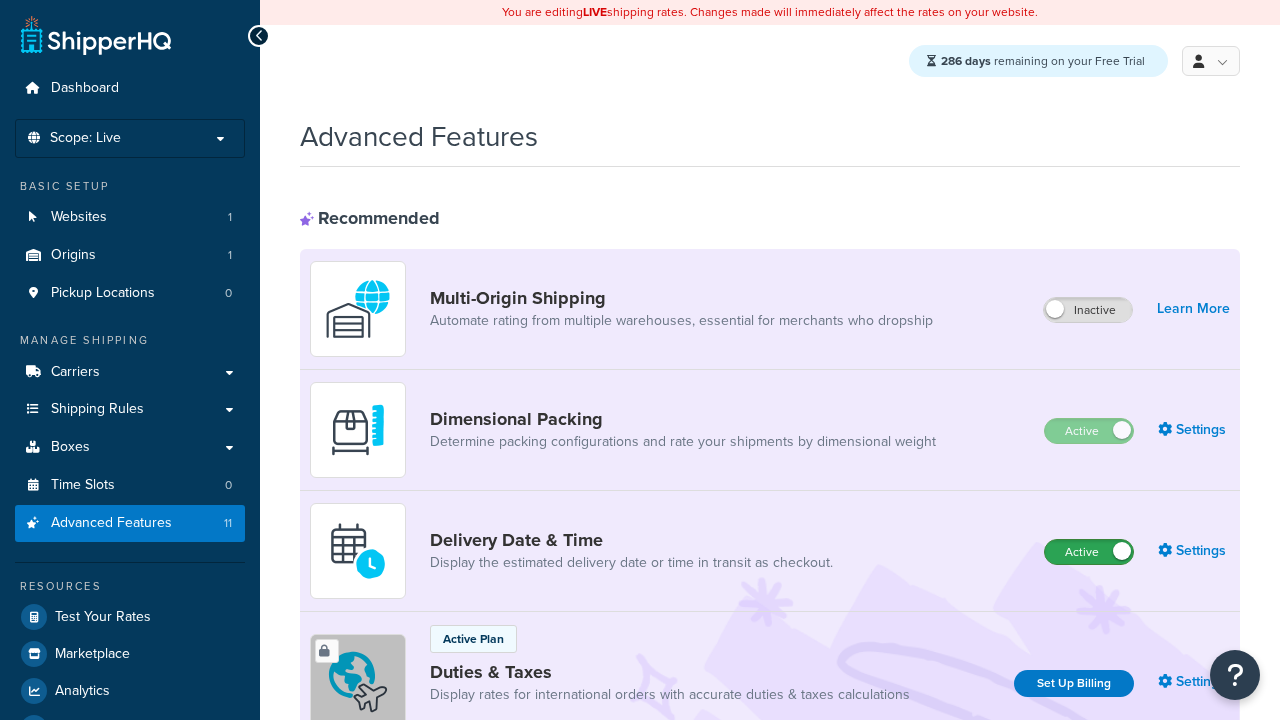 click on "Active" at bounding box center [1089, 552] 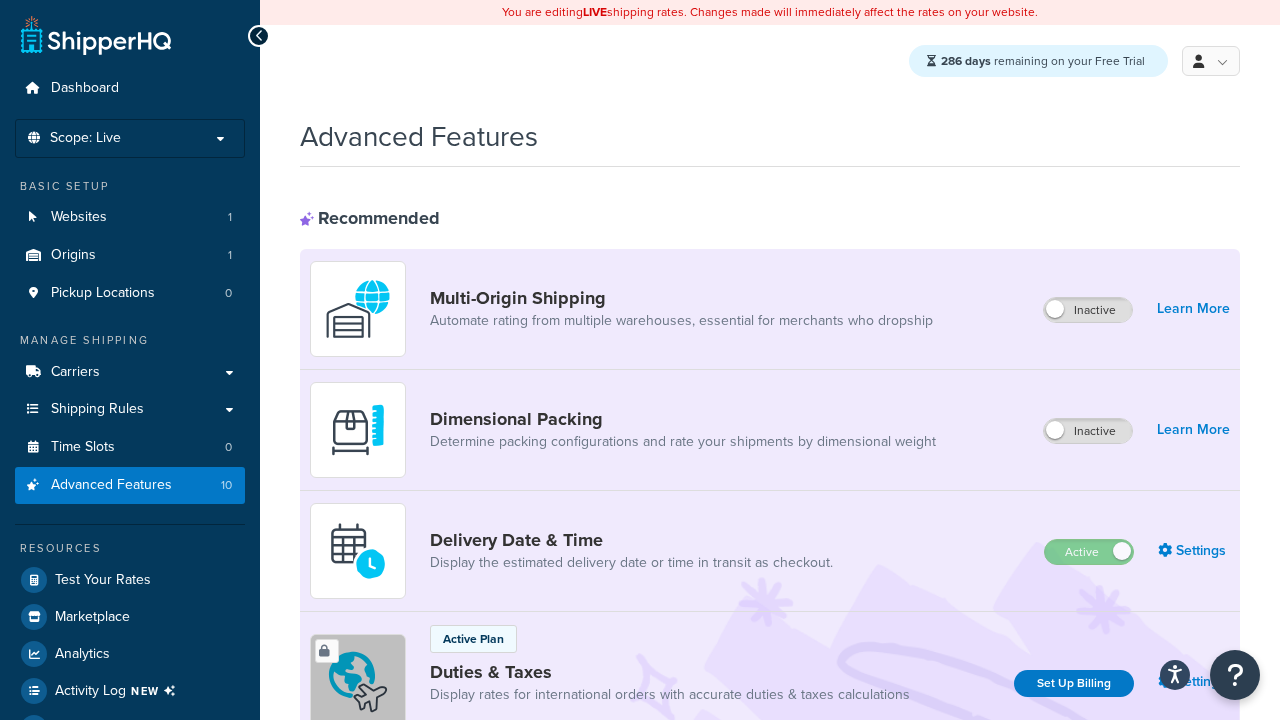 click on "Active" at bounding box center (1089, 887) 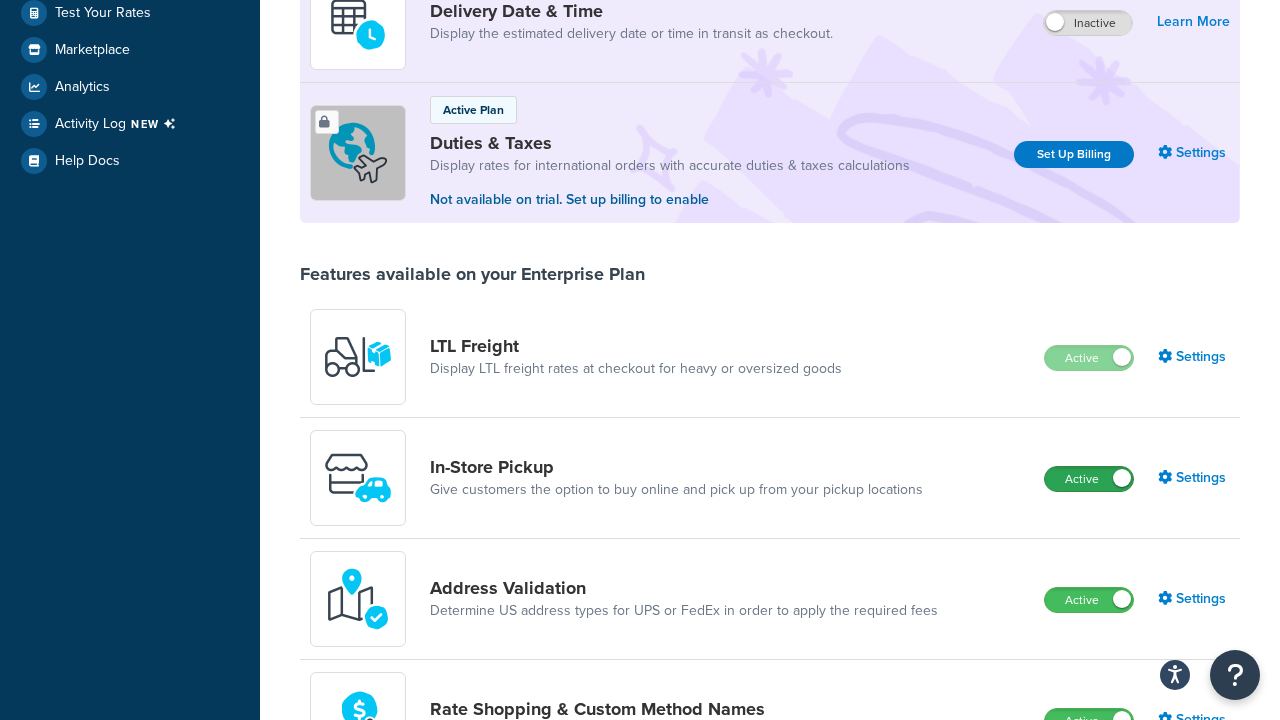 click on "Active" at bounding box center (1089, 479) 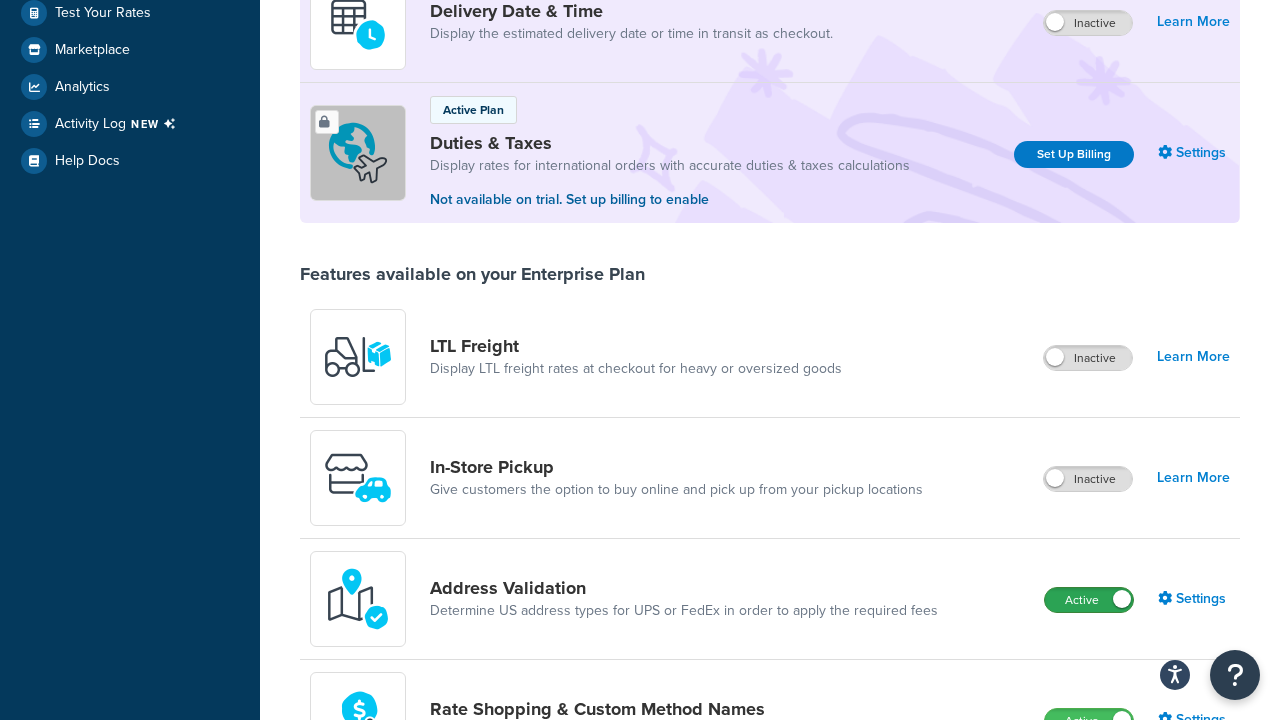 click on "Active" at bounding box center [1089, 600] 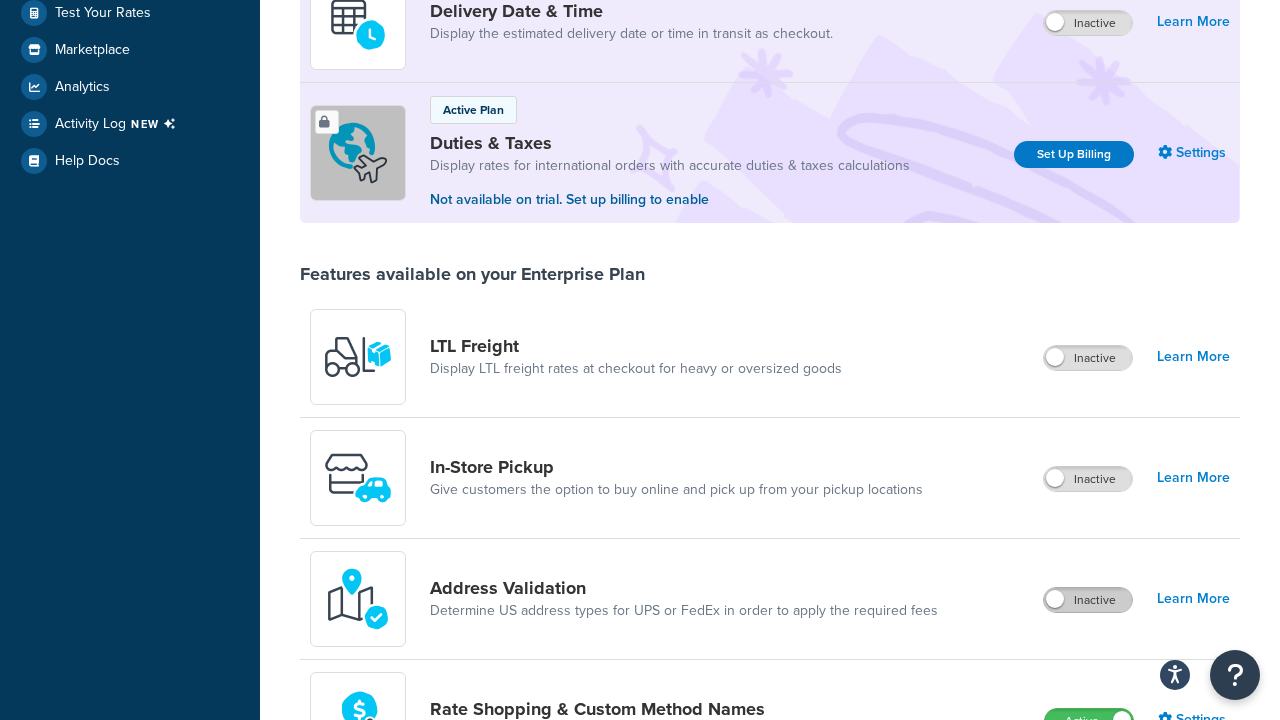 click on "Active" at bounding box center [1089, 721] 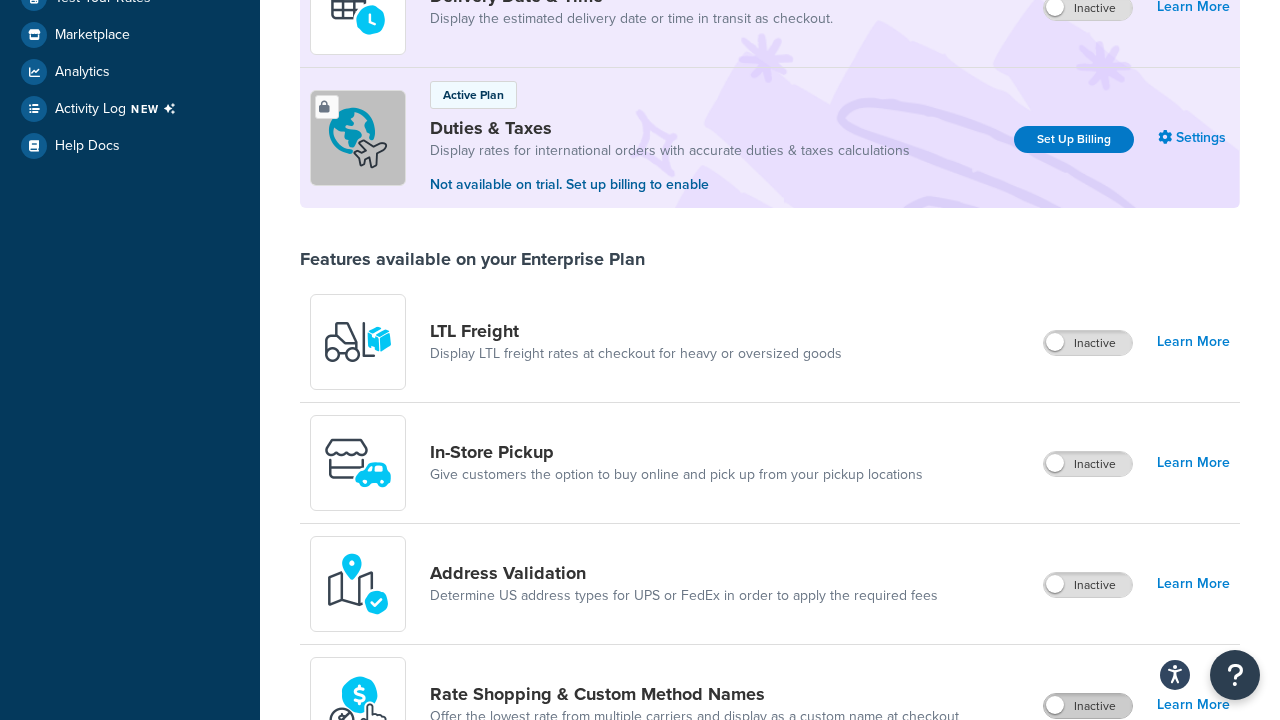 click on "Active" at bounding box center (1088, 827) 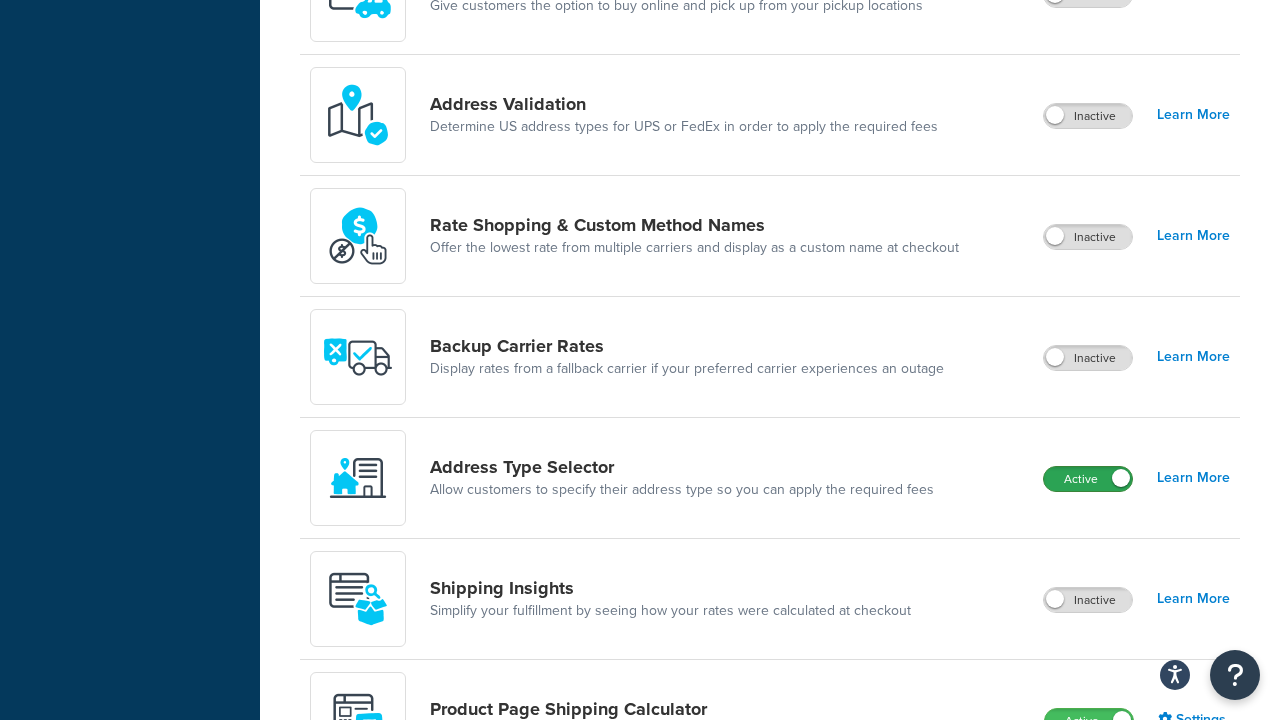 click on "Active" at bounding box center [1088, 479] 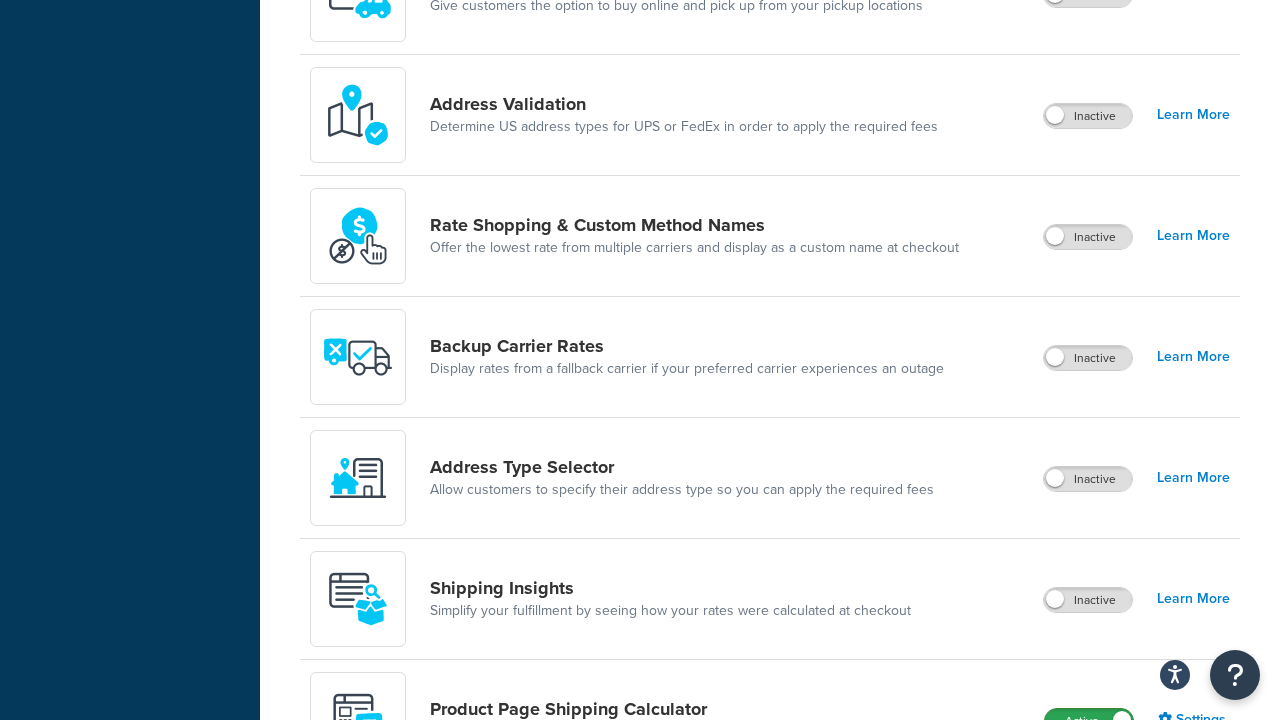 click on "Active" at bounding box center (1089, 721) 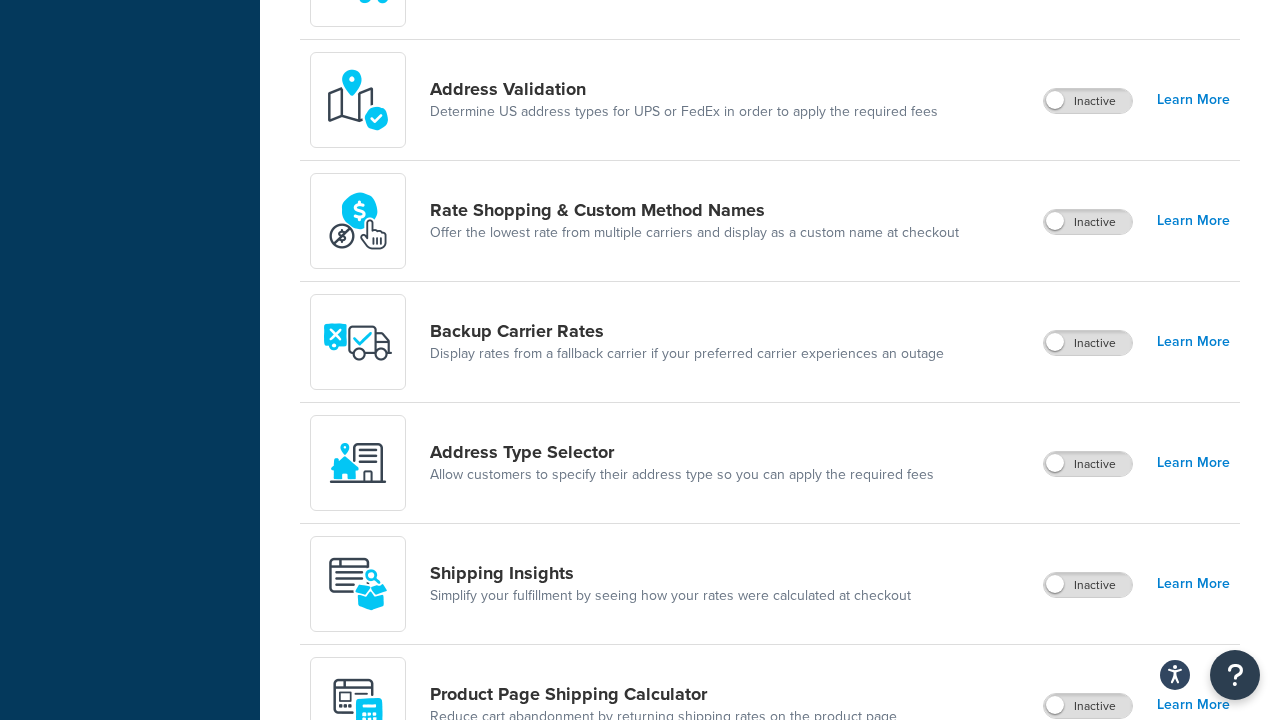click on "Active" at bounding box center (1088, 827) 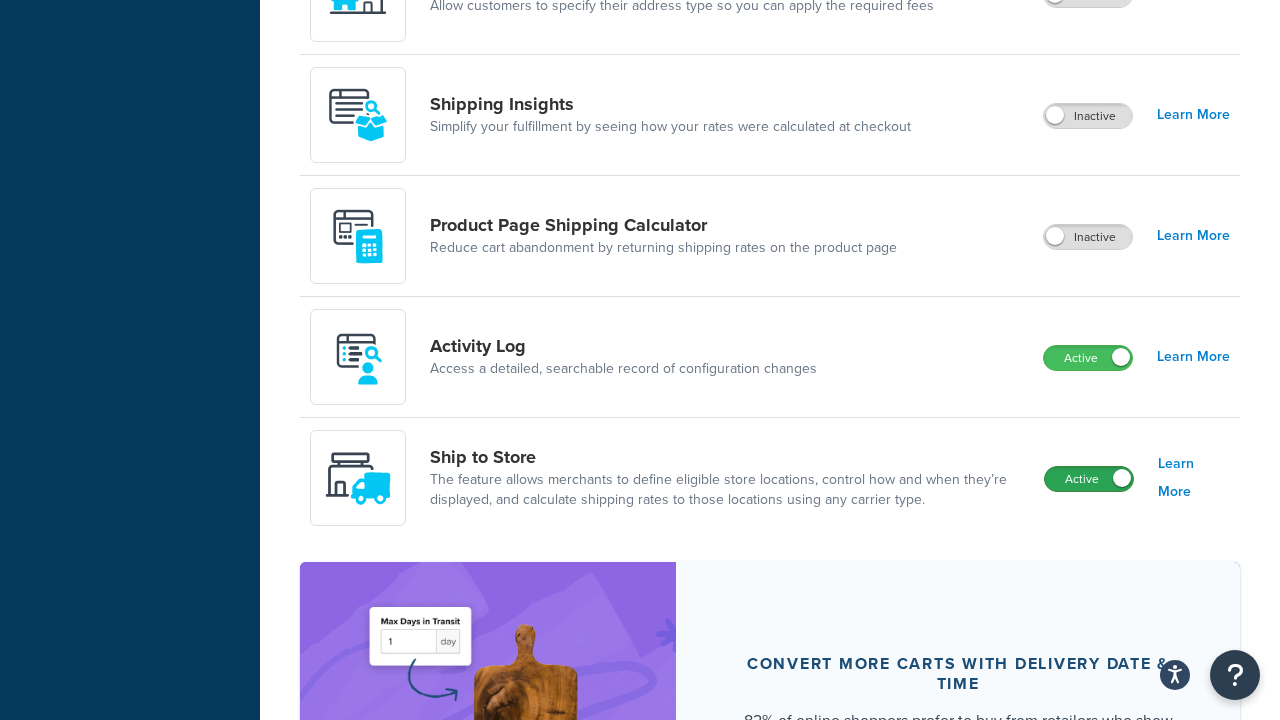click on "Active" at bounding box center (1089, 479) 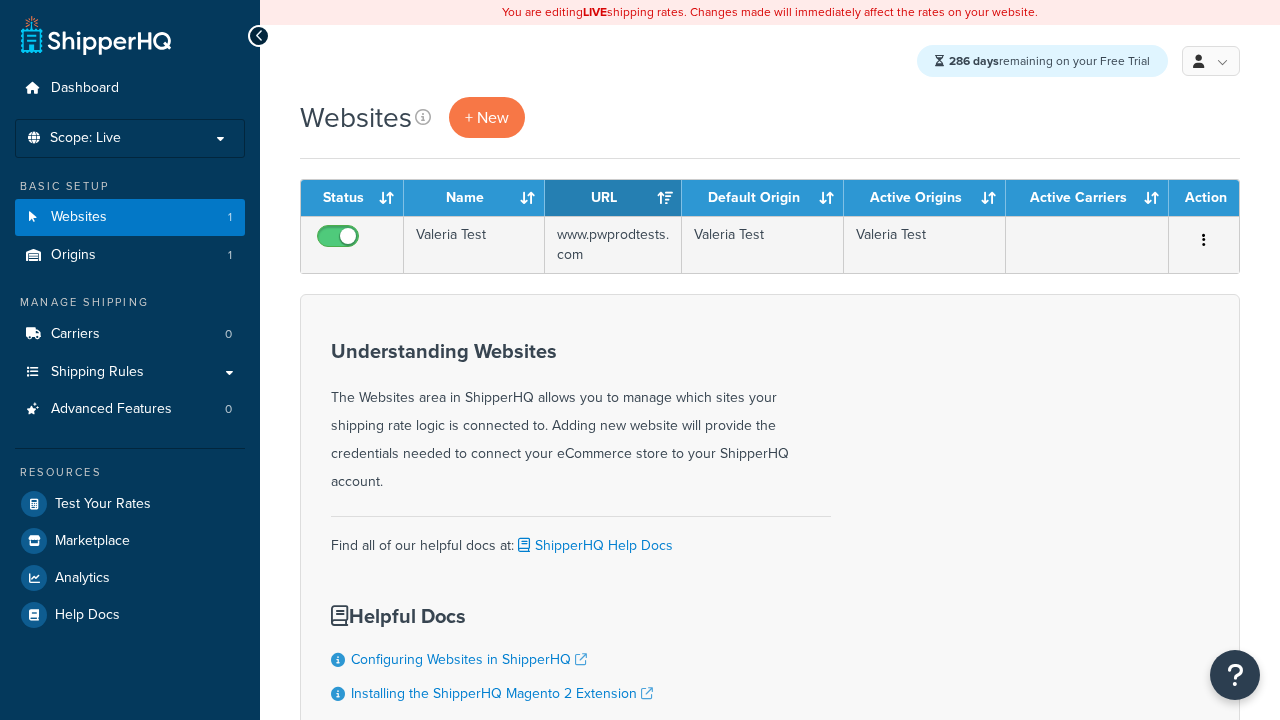 scroll, scrollTop: 0, scrollLeft: 0, axis: both 